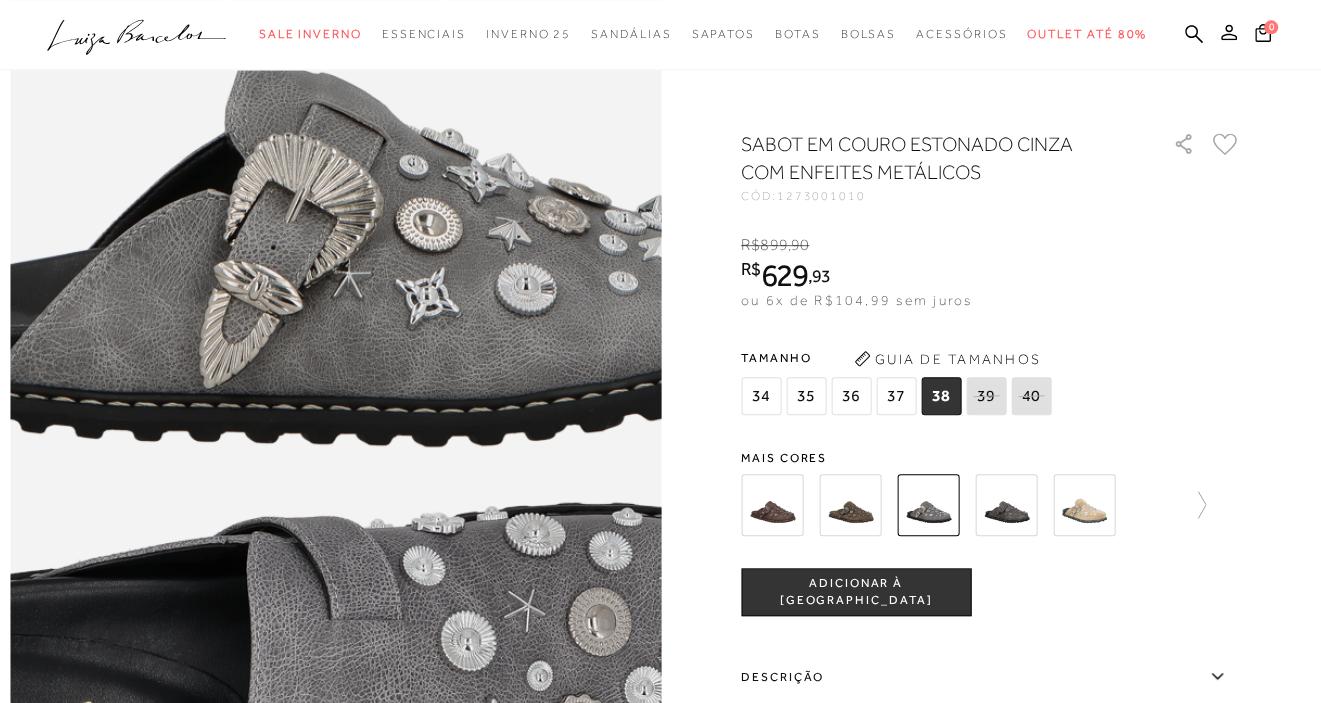 scroll, scrollTop: 916, scrollLeft: 0, axis: vertical 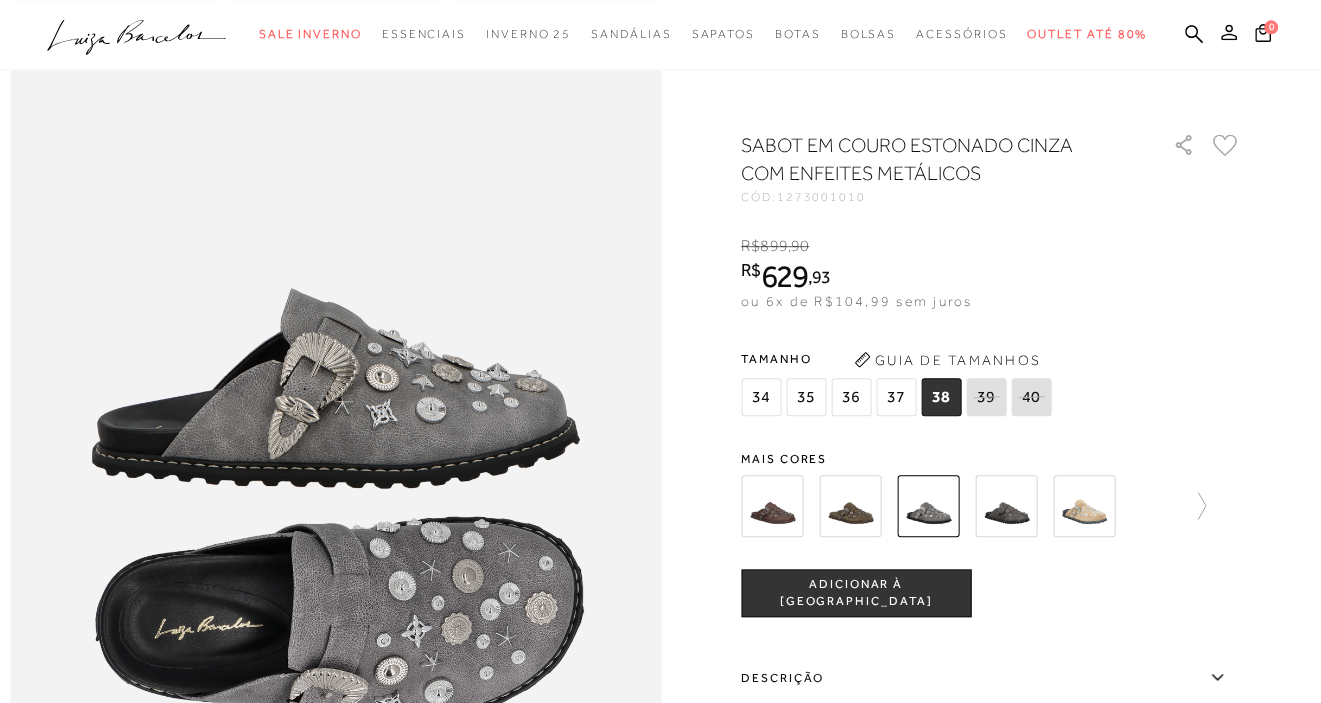 click at bounding box center [850, 506] 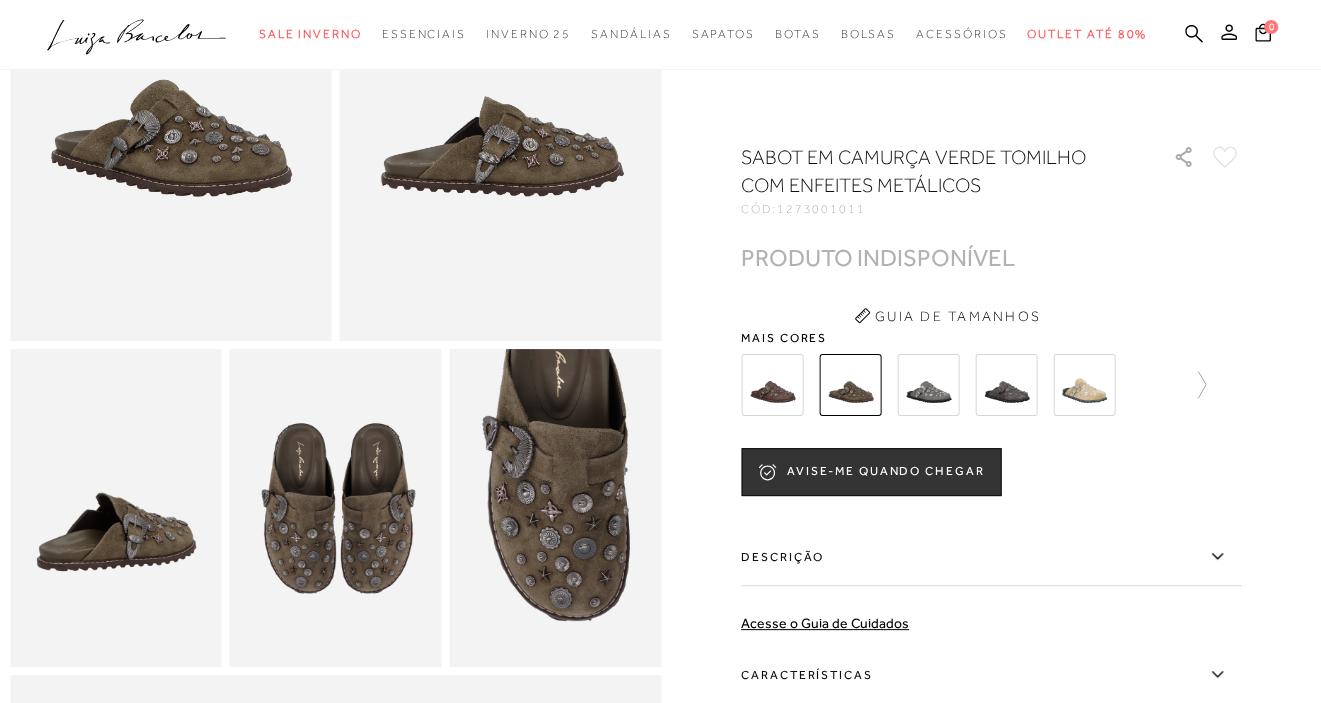 scroll, scrollTop: 0, scrollLeft: 0, axis: both 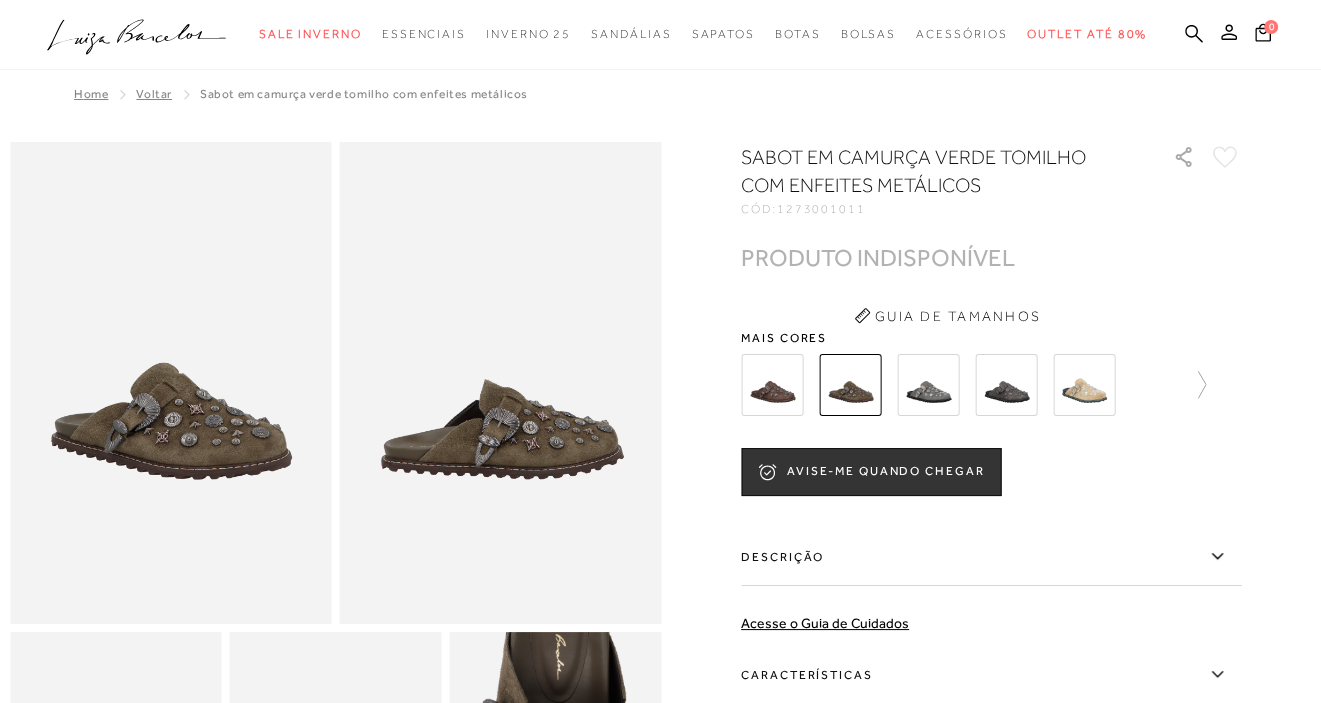 click at bounding box center [772, 385] 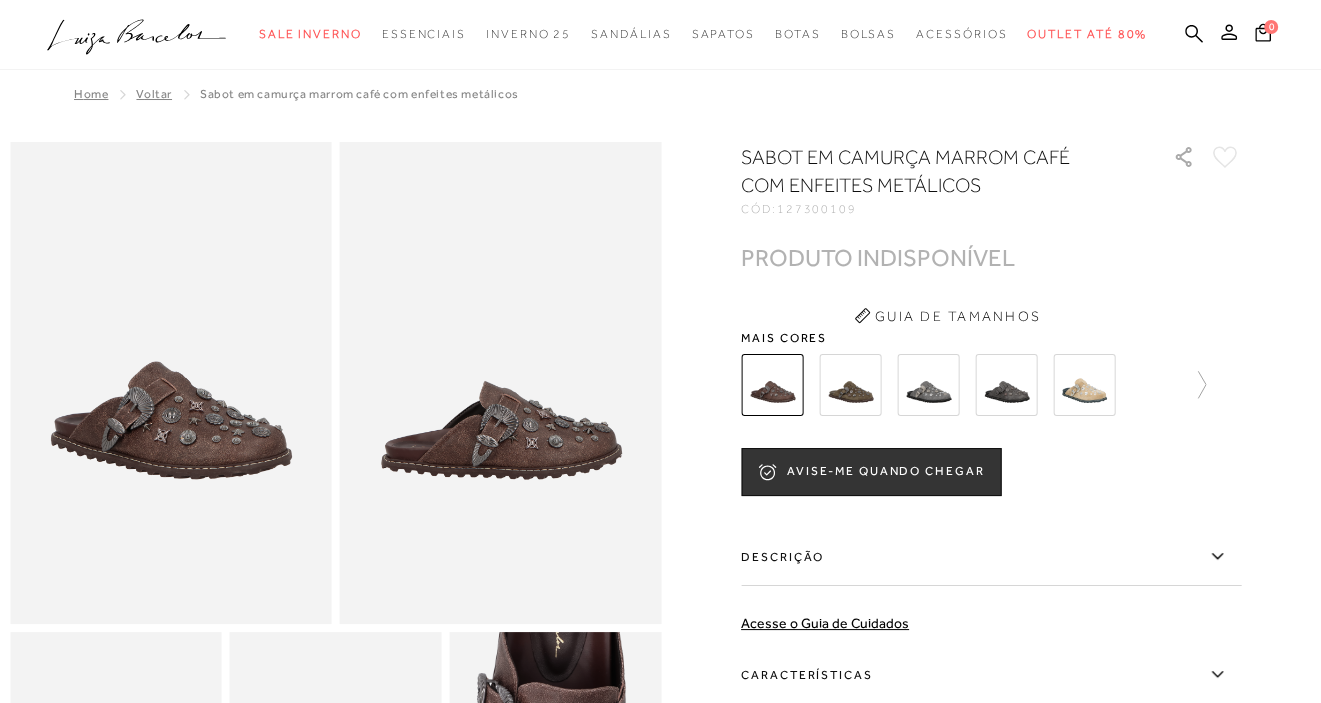 click at bounding box center (1006, 385) 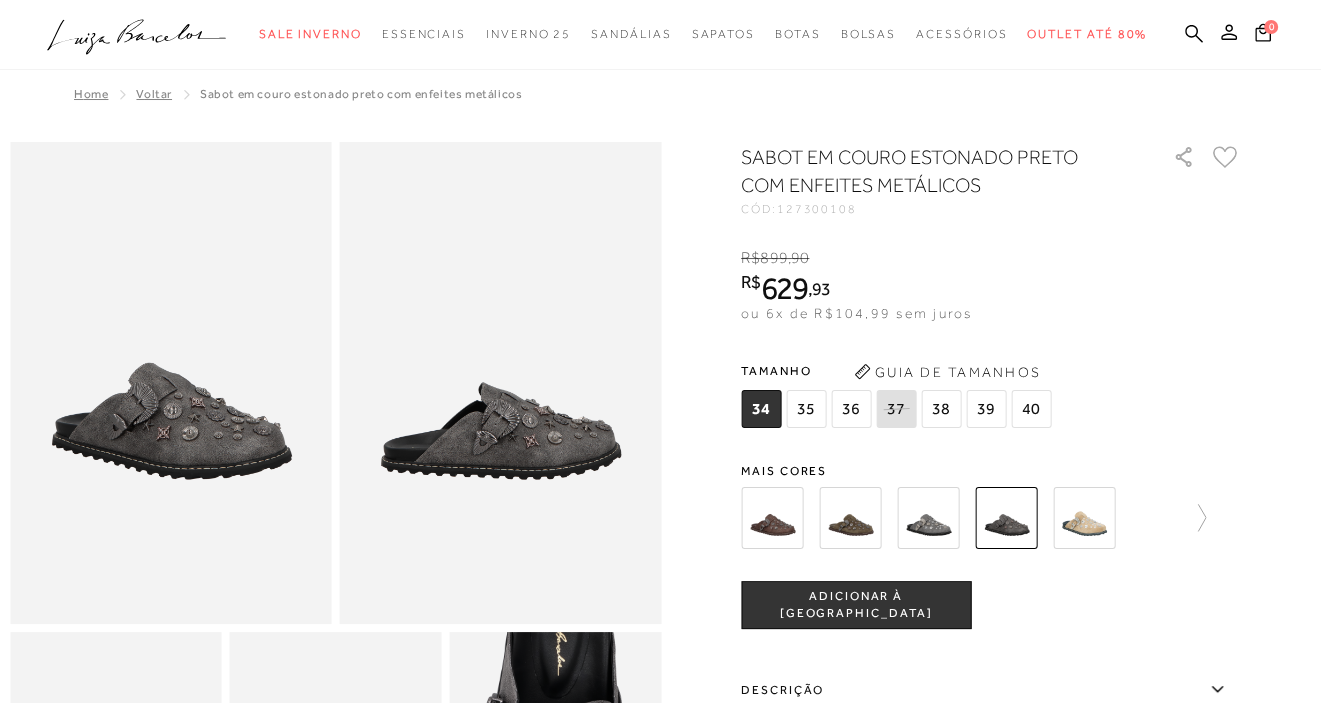 click at bounding box center (928, 518) 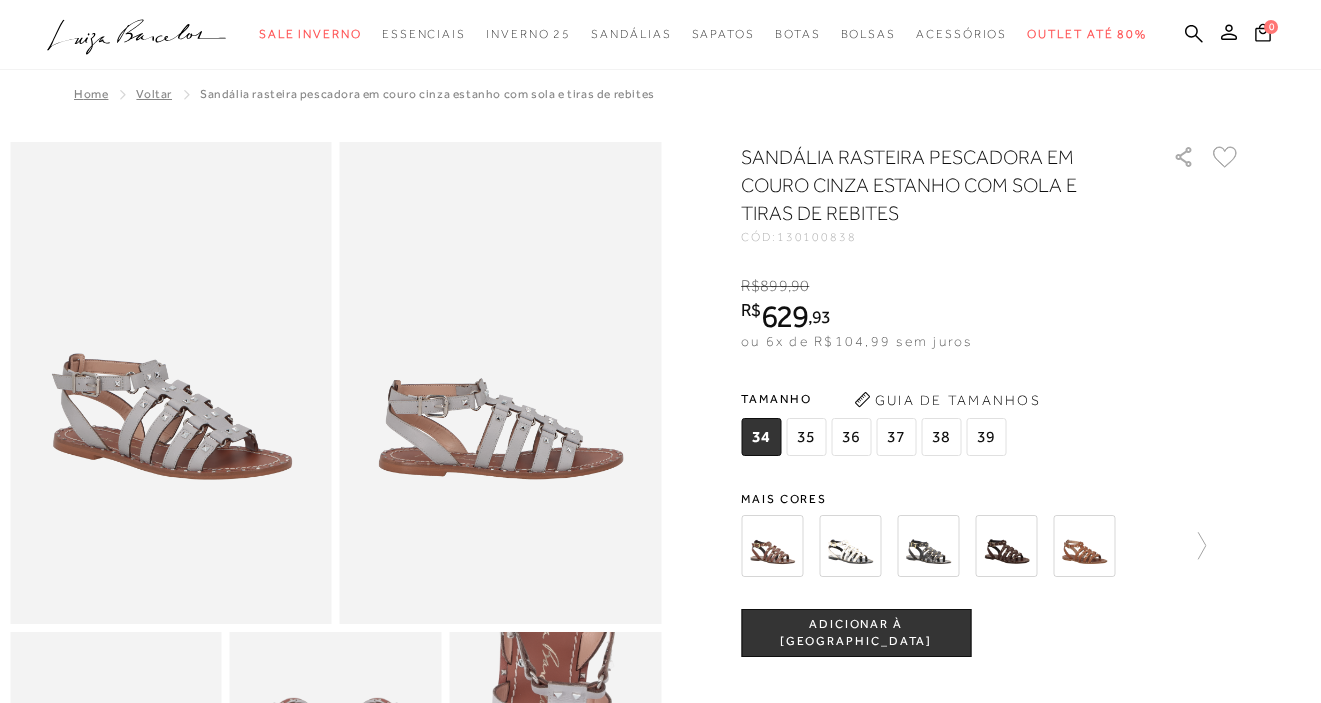 scroll, scrollTop: 0, scrollLeft: 0, axis: both 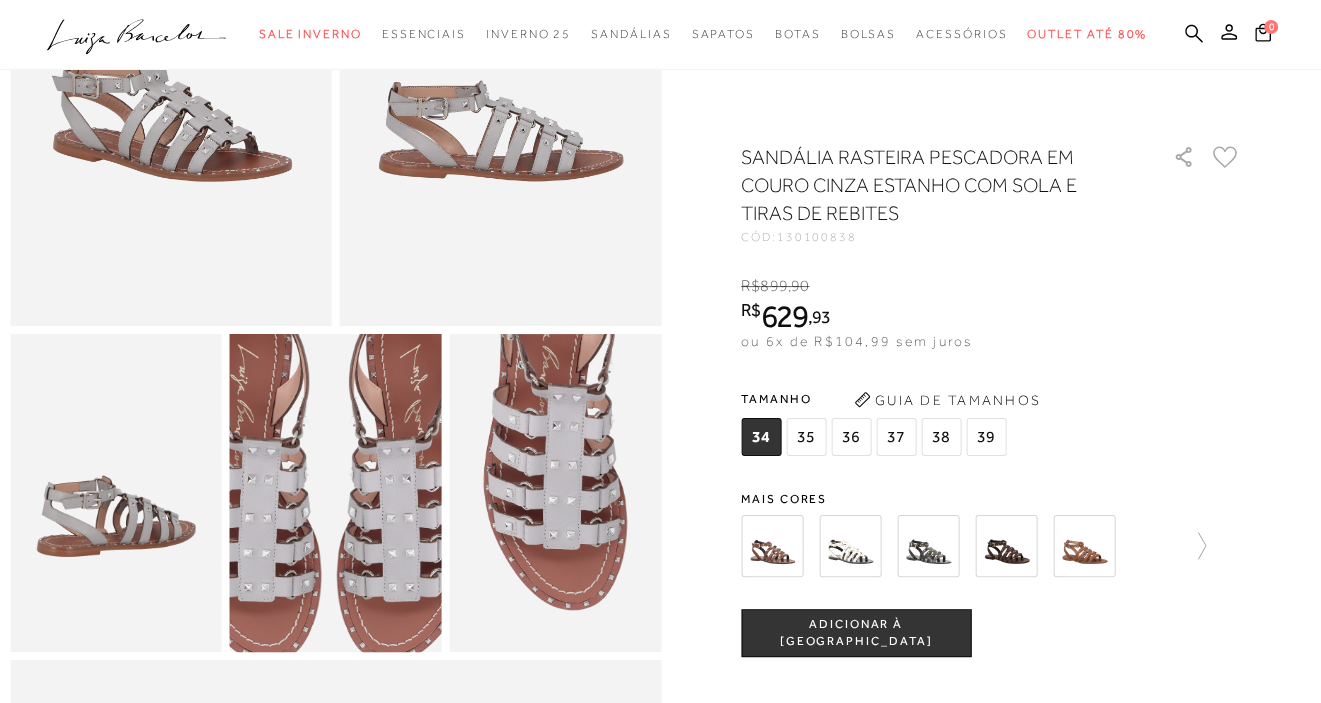 click at bounding box center (328, 475) 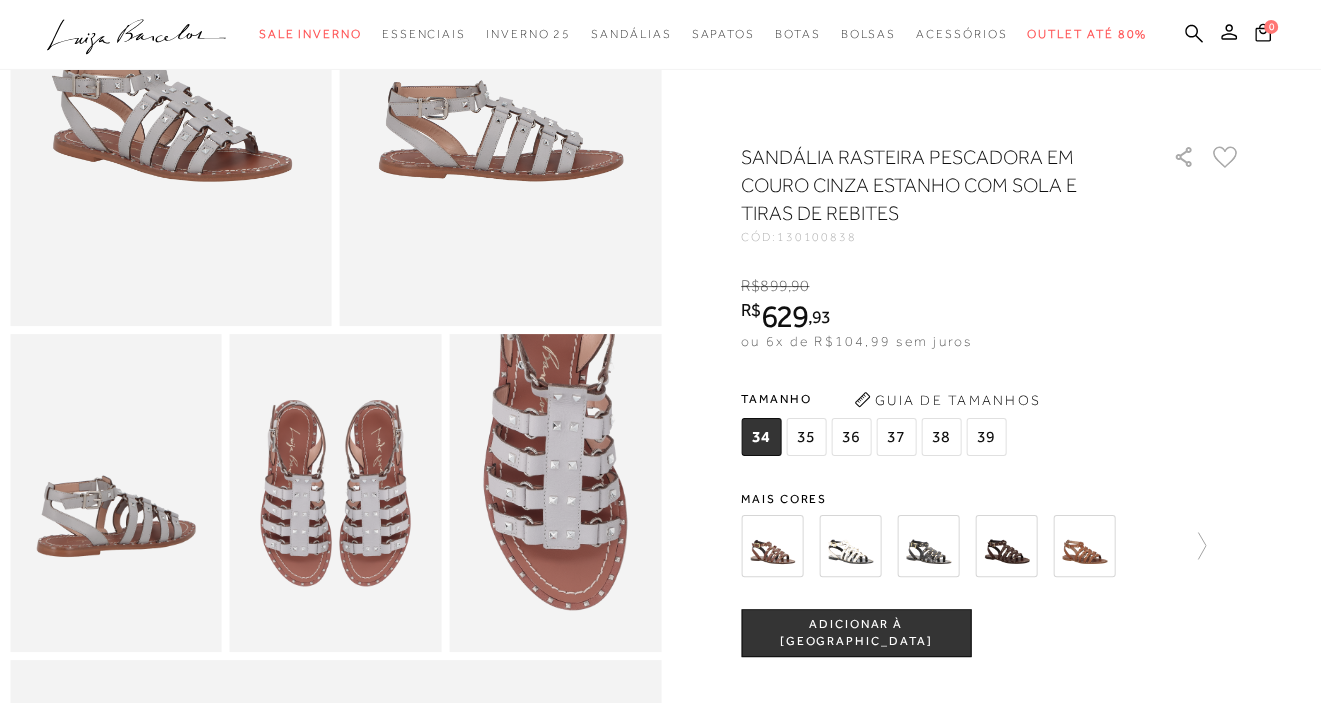 scroll, scrollTop: 0, scrollLeft: 0, axis: both 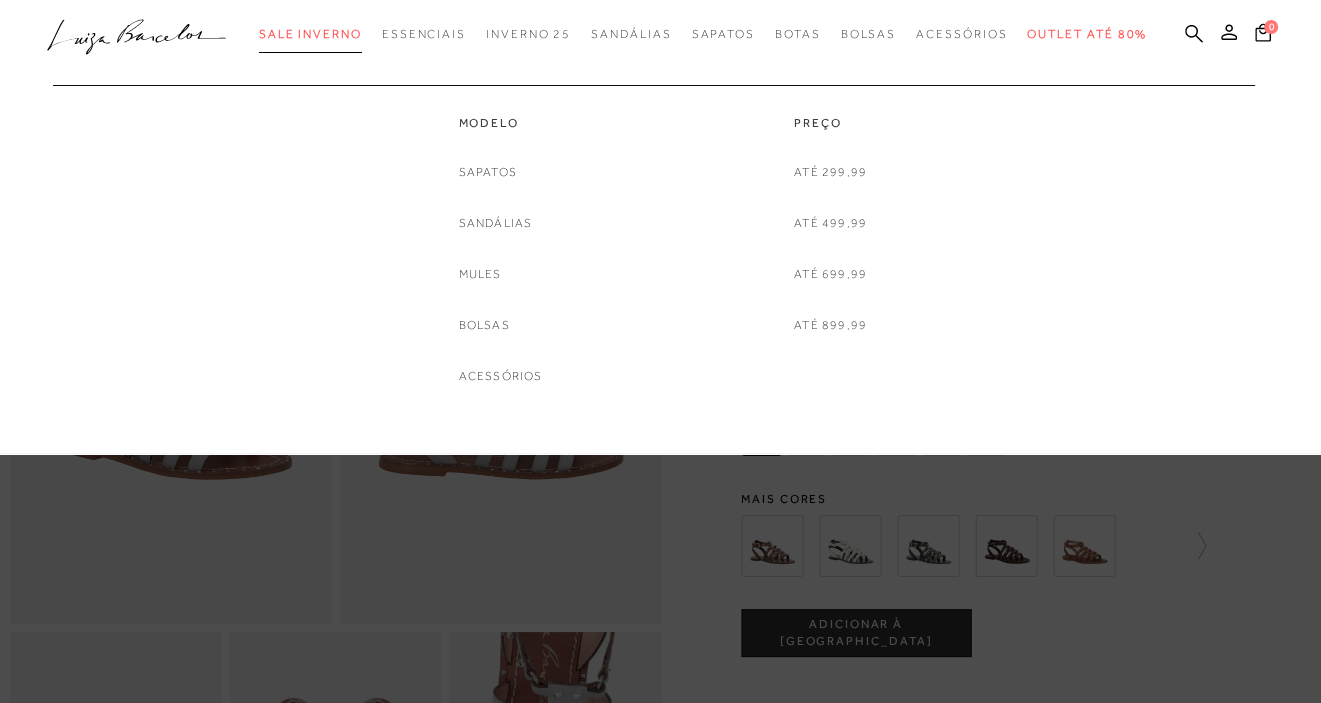 click on "Sale Inverno" at bounding box center (310, 34) 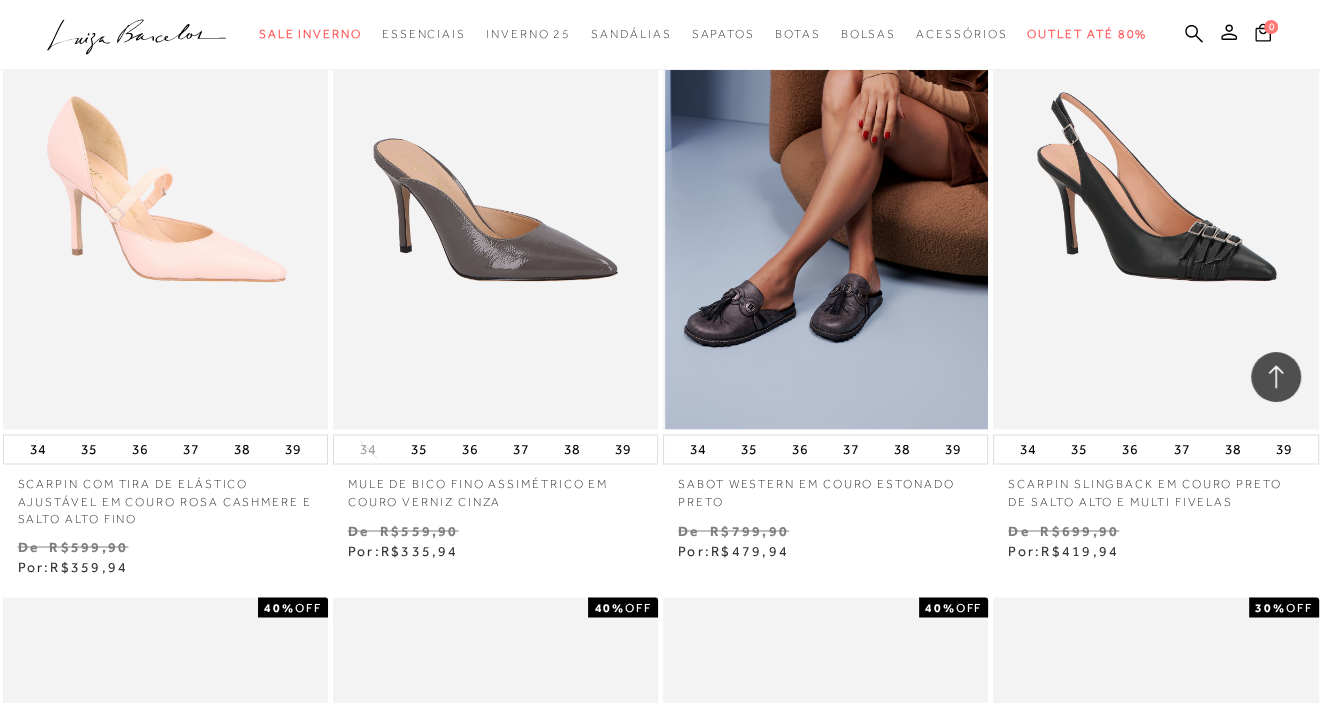 scroll, scrollTop: 2656, scrollLeft: 0, axis: vertical 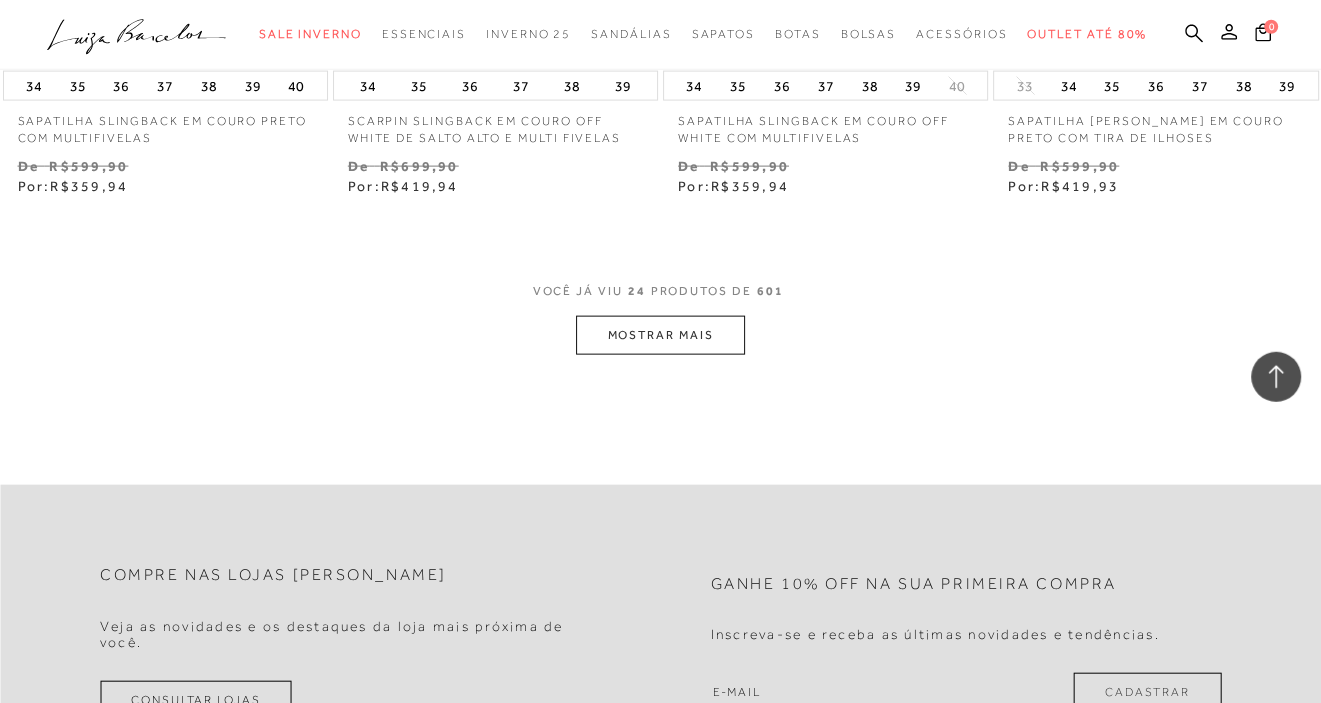 click on "MOSTRAR MAIS" at bounding box center (660, 335) 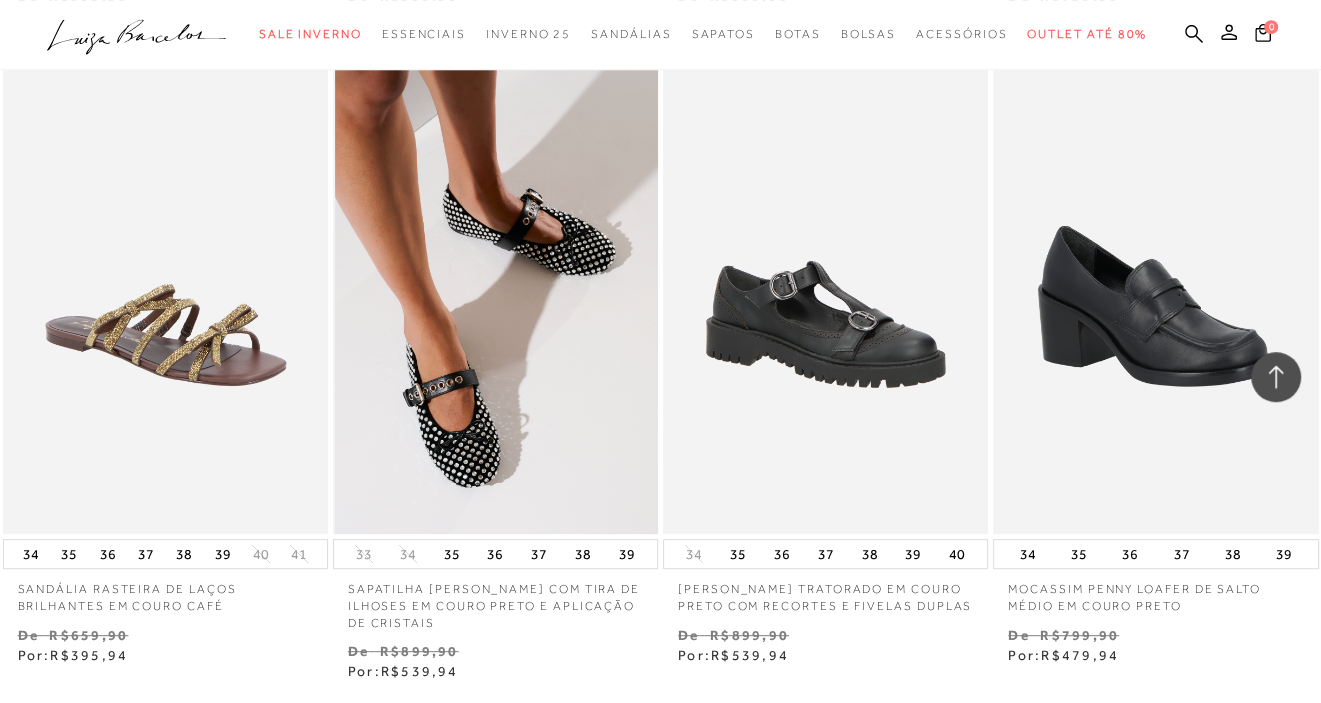 scroll, scrollTop: 7372, scrollLeft: 0, axis: vertical 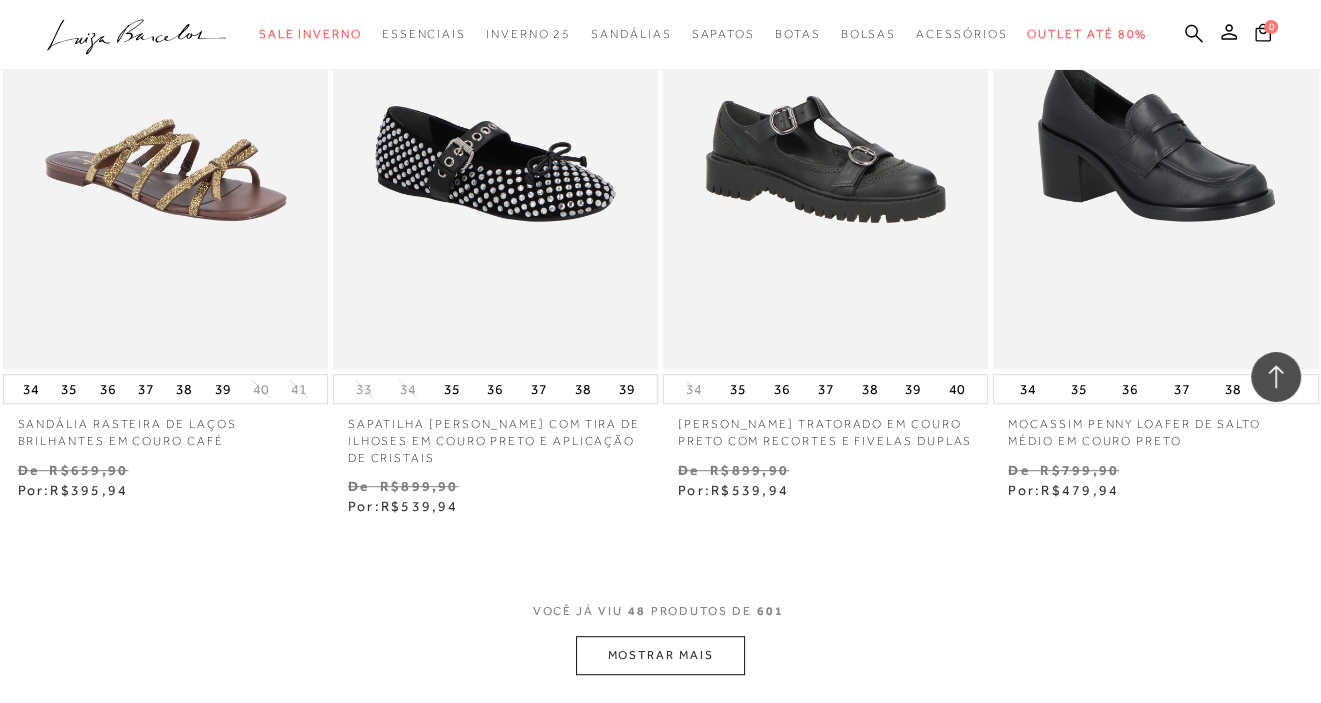 click on "MOSTRAR MAIS" at bounding box center (660, 655) 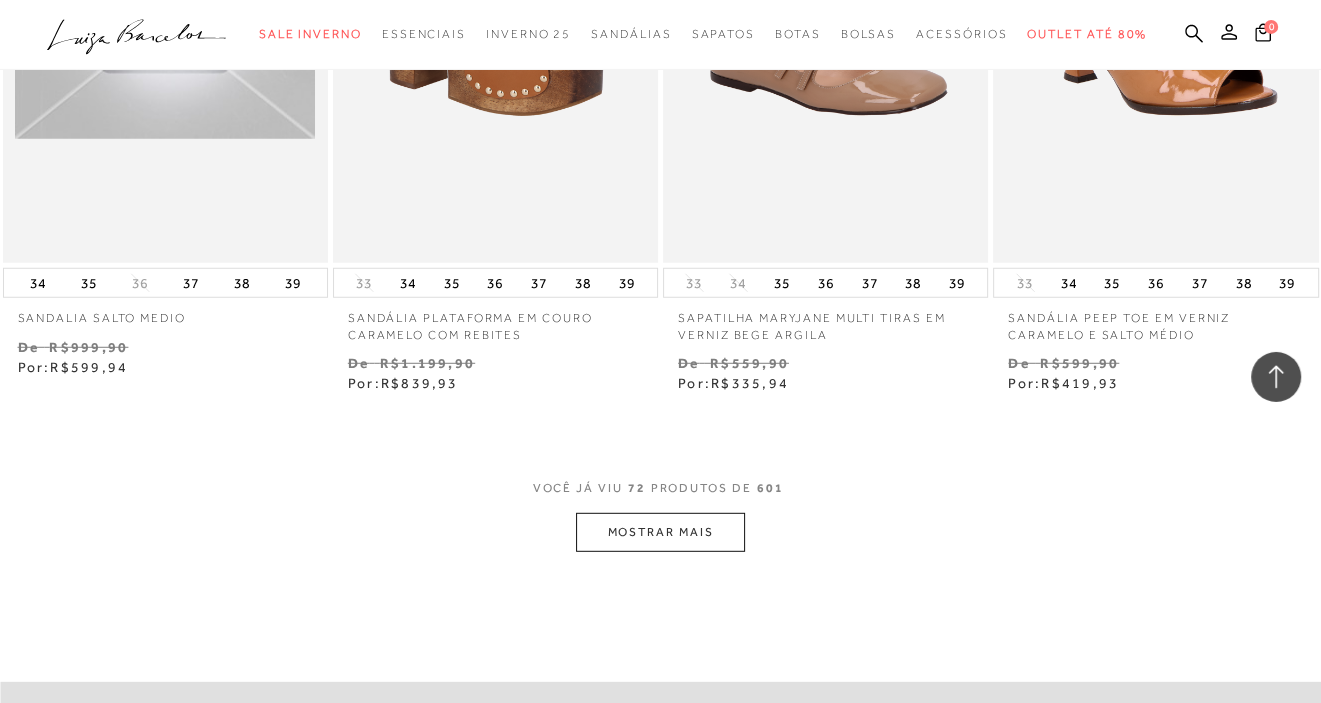 scroll, scrollTop: 11364, scrollLeft: 0, axis: vertical 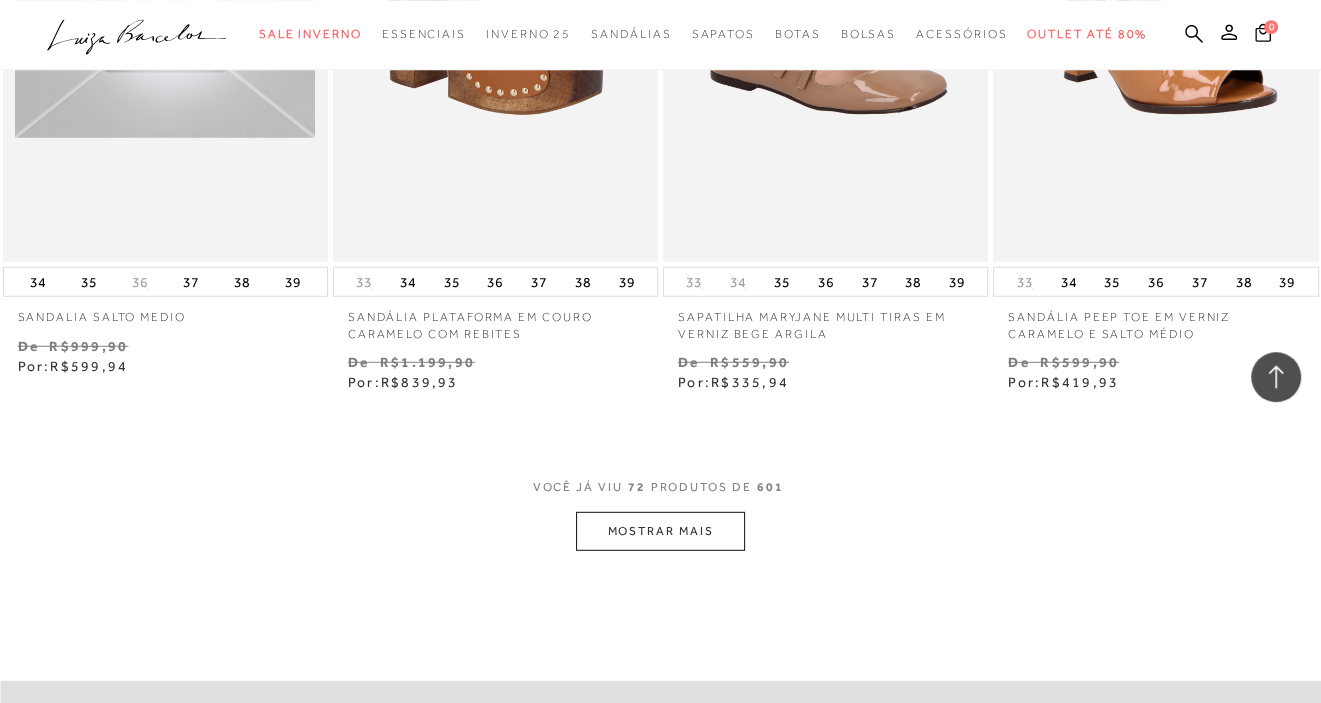 click on "MOSTRAR MAIS" at bounding box center [660, 531] 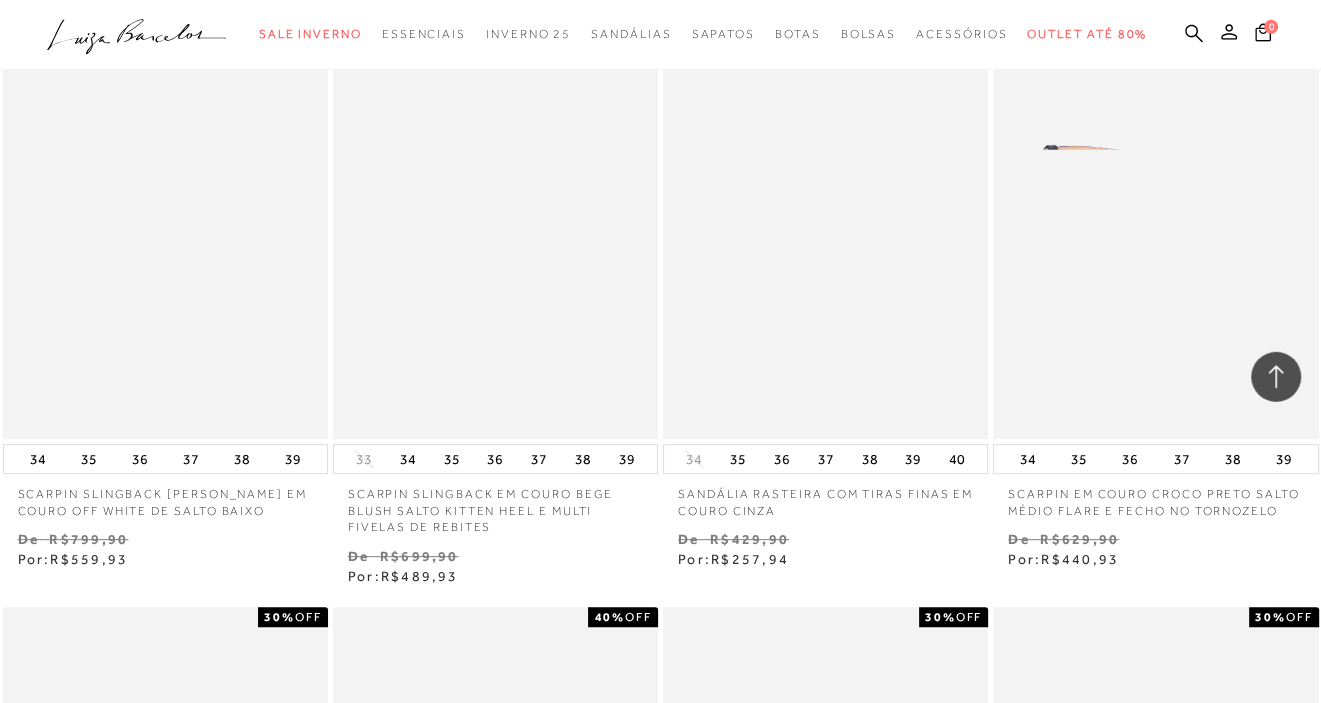 scroll, scrollTop: 13767, scrollLeft: 0, axis: vertical 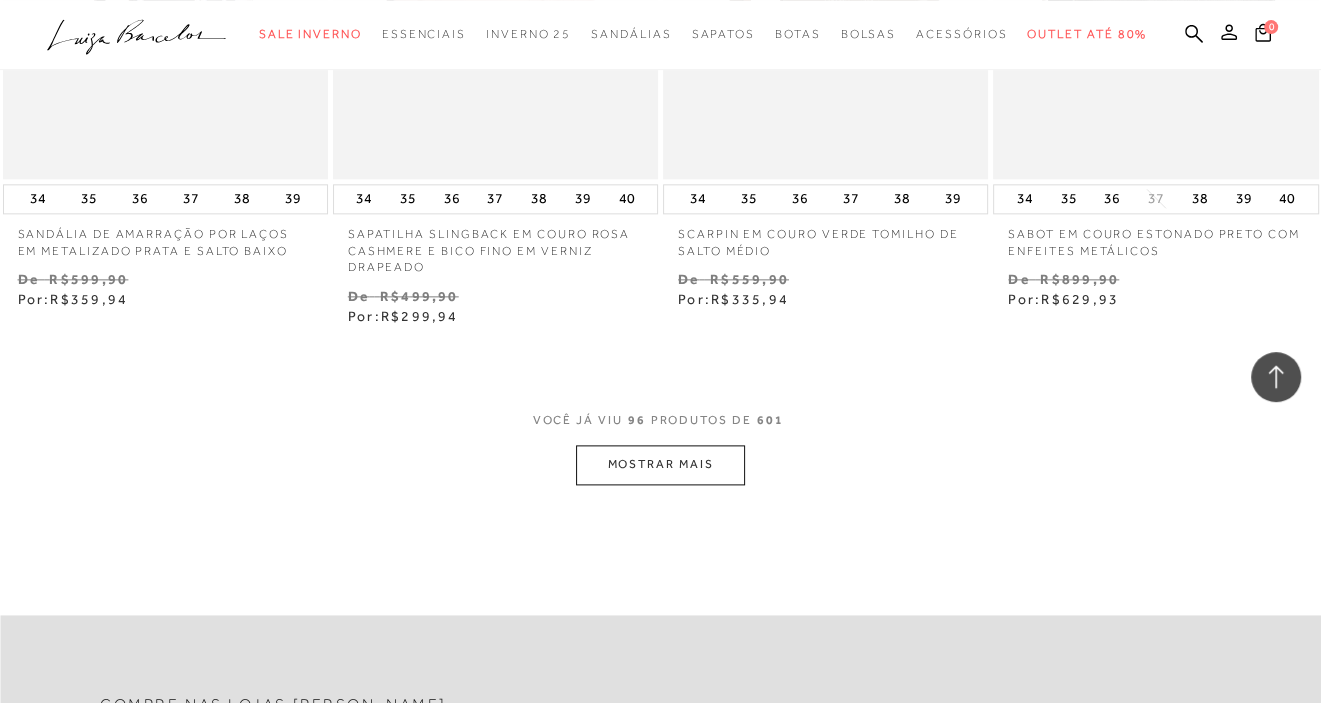click on "MOSTRAR MAIS" at bounding box center [660, 464] 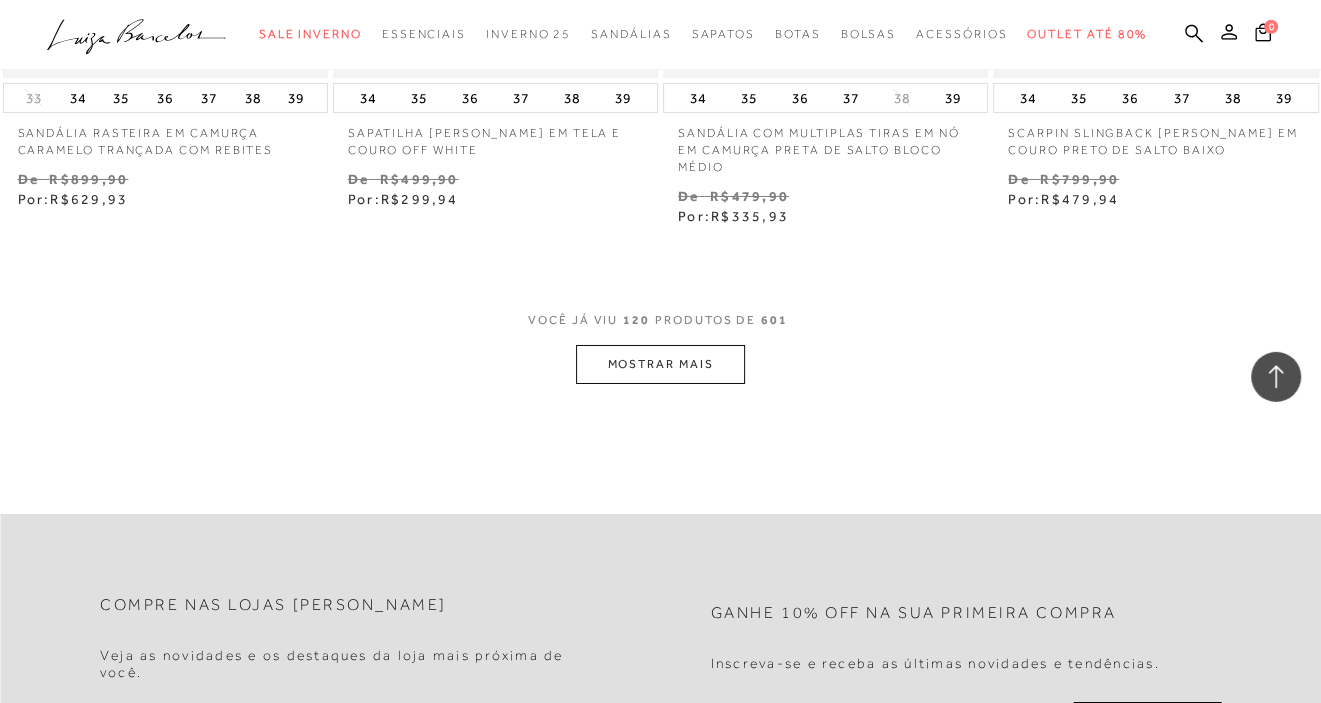 scroll, scrollTop: 19335, scrollLeft: 0, axis: vertical 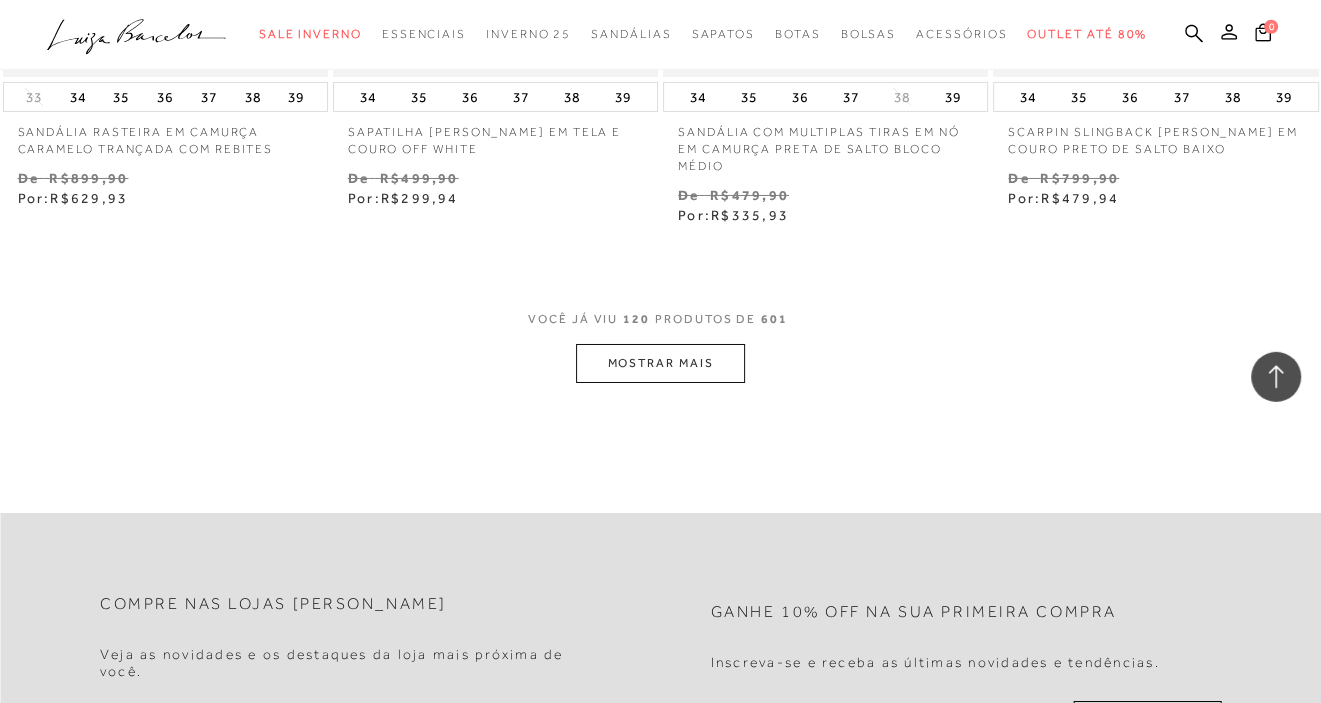 click on "Home
Categoria
Sale Inverno
Sale Inverno
120 de 601 itens
Ordenar
Ordenar por
Padrão" at bounding box center [660, -9402] 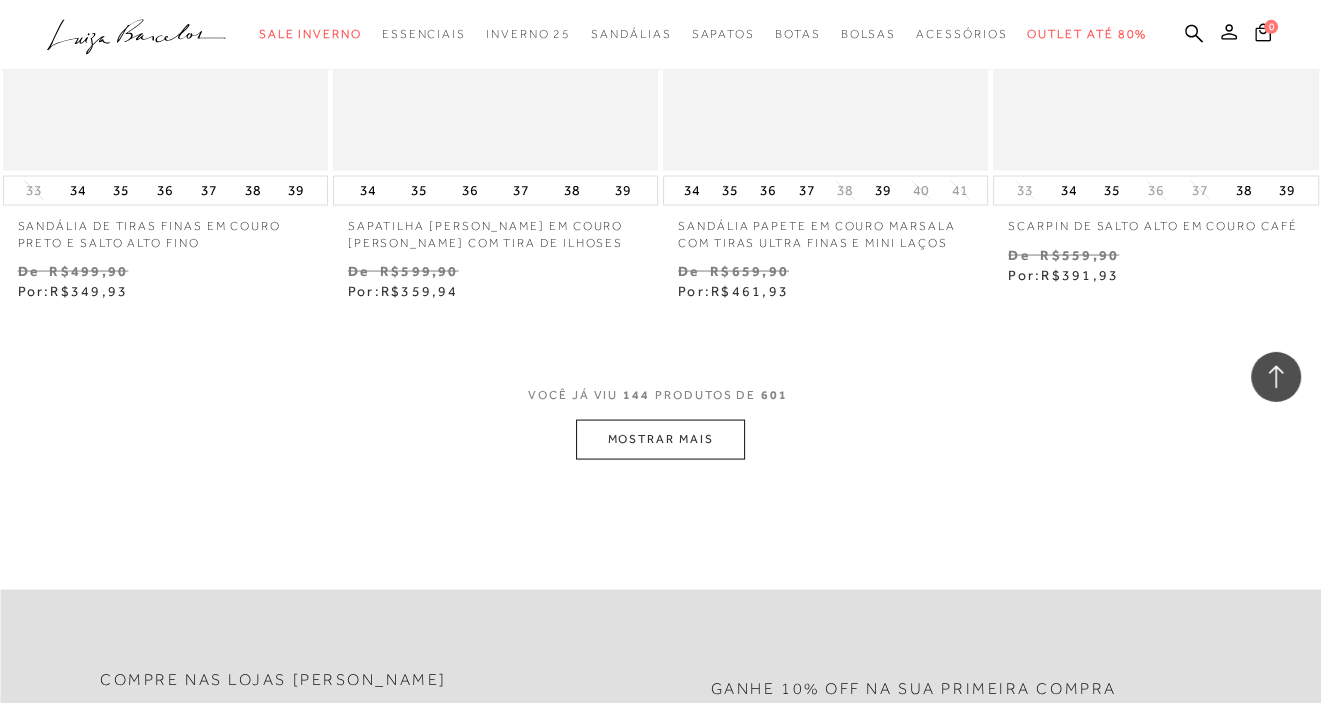 scroll, scrollTop: 23144, scrollLeft: 0, axis: vertical 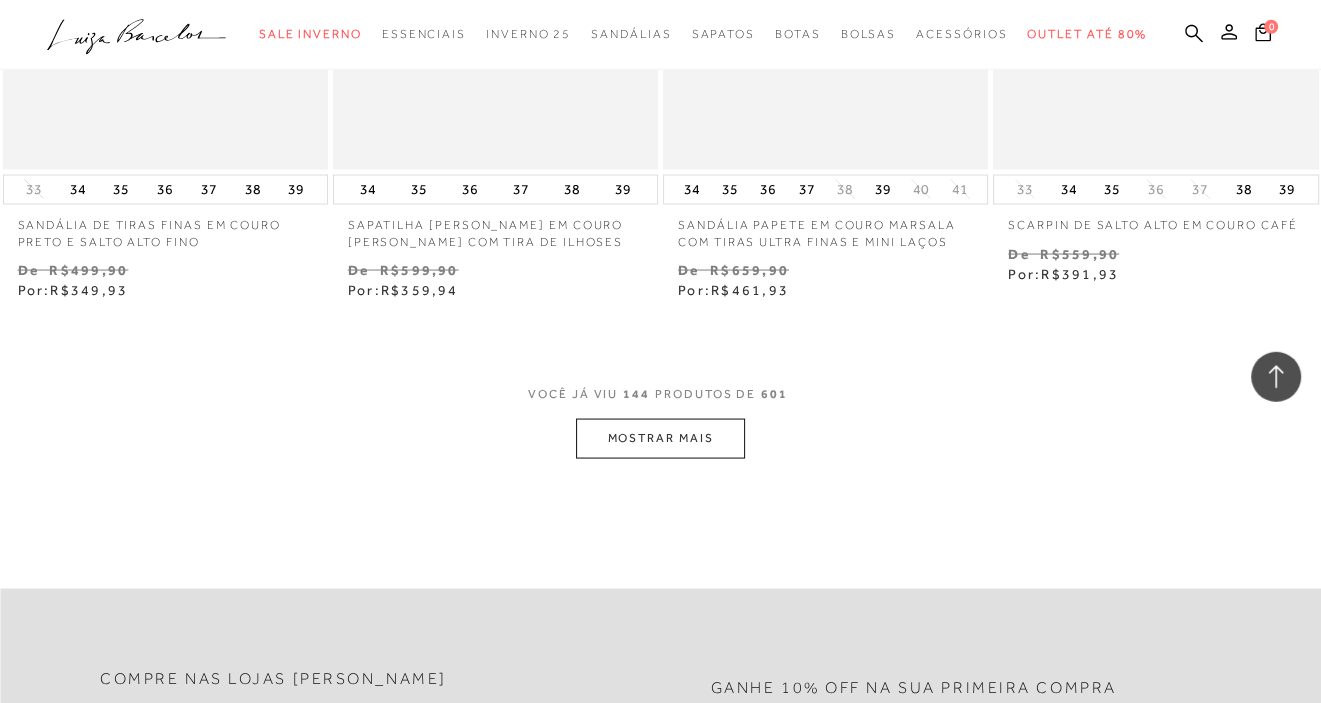 click on "MOSTRAR MAIS" at bounding box center (660, 438) 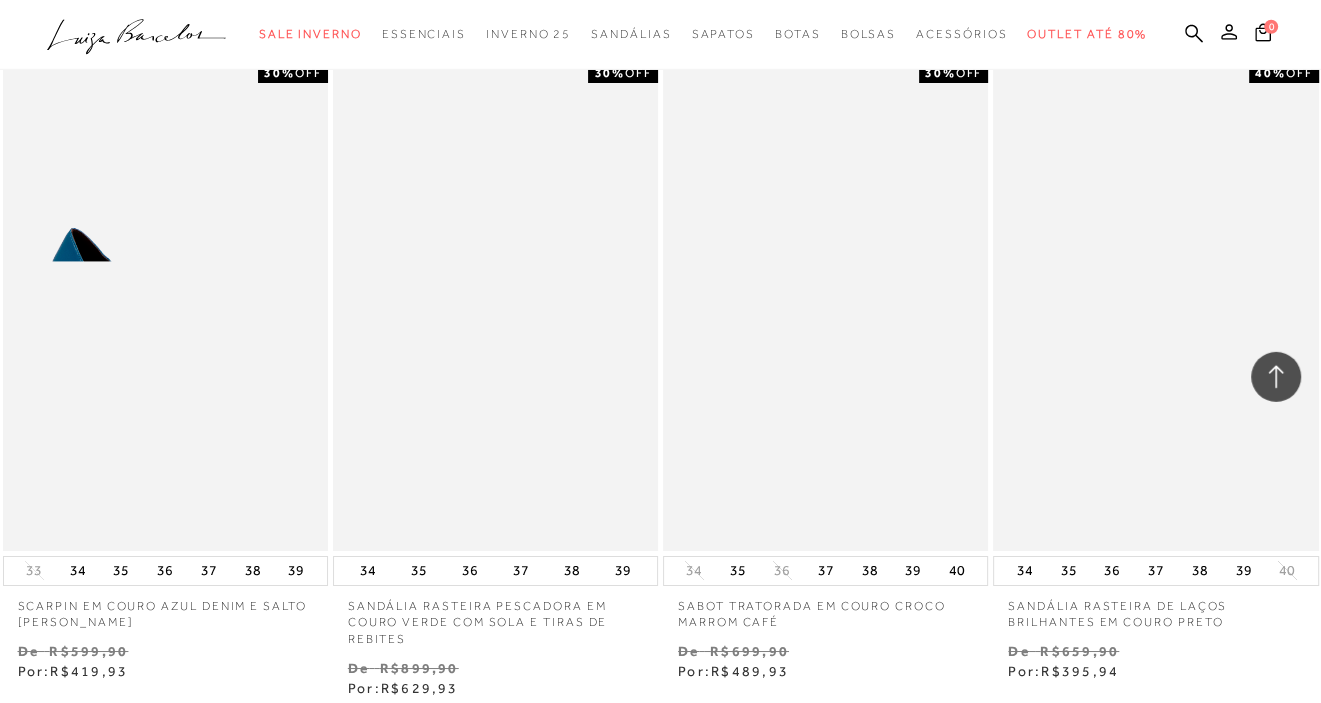scroll, scrollTop: 26040, scrollLeft: 0, axis: vertical 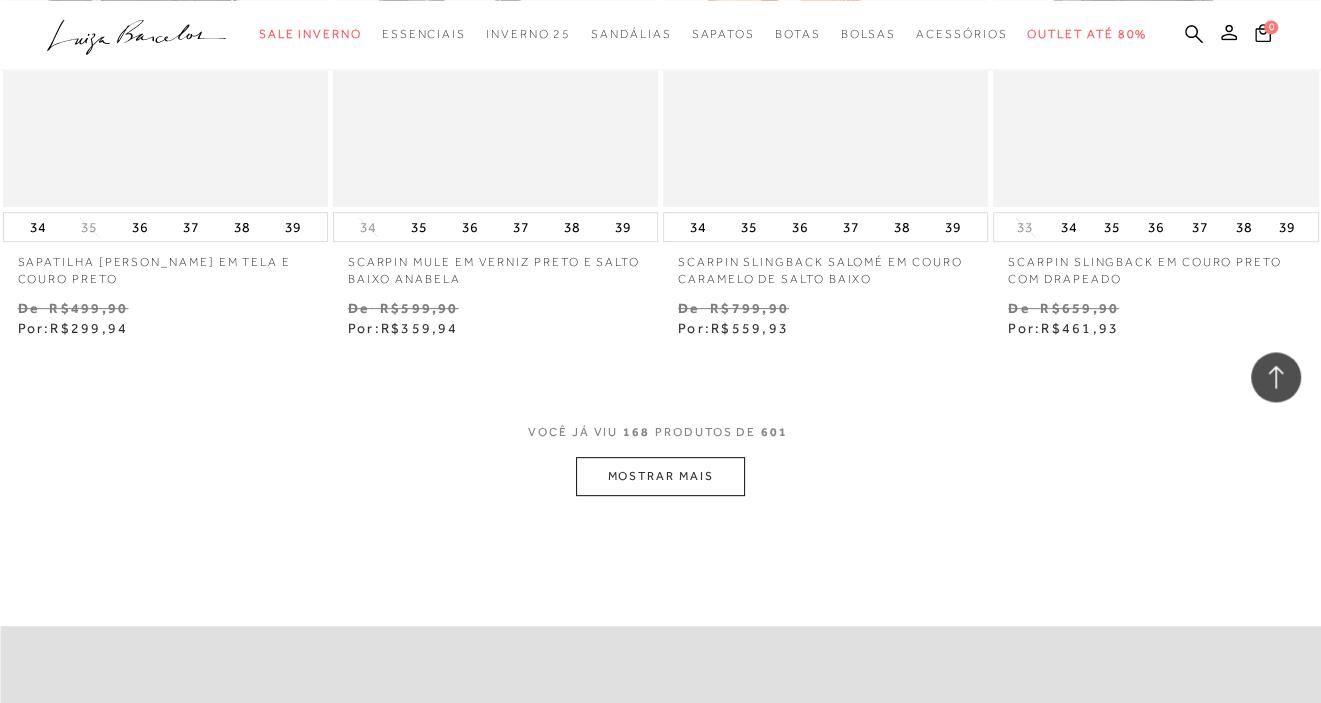 click on "MOSTRAR MAIS" at bounding box center (660, 476) 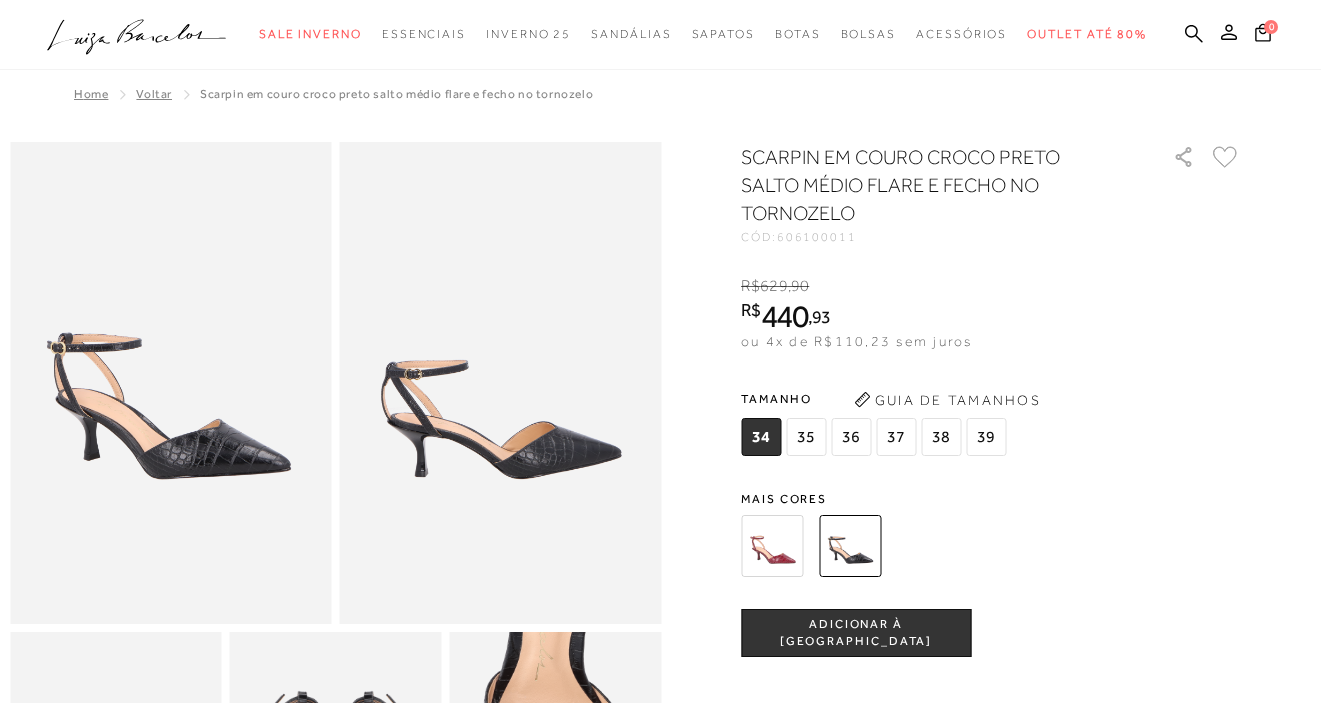 scroll, scrollTop: 0, scrollLeft: 0, axis: both 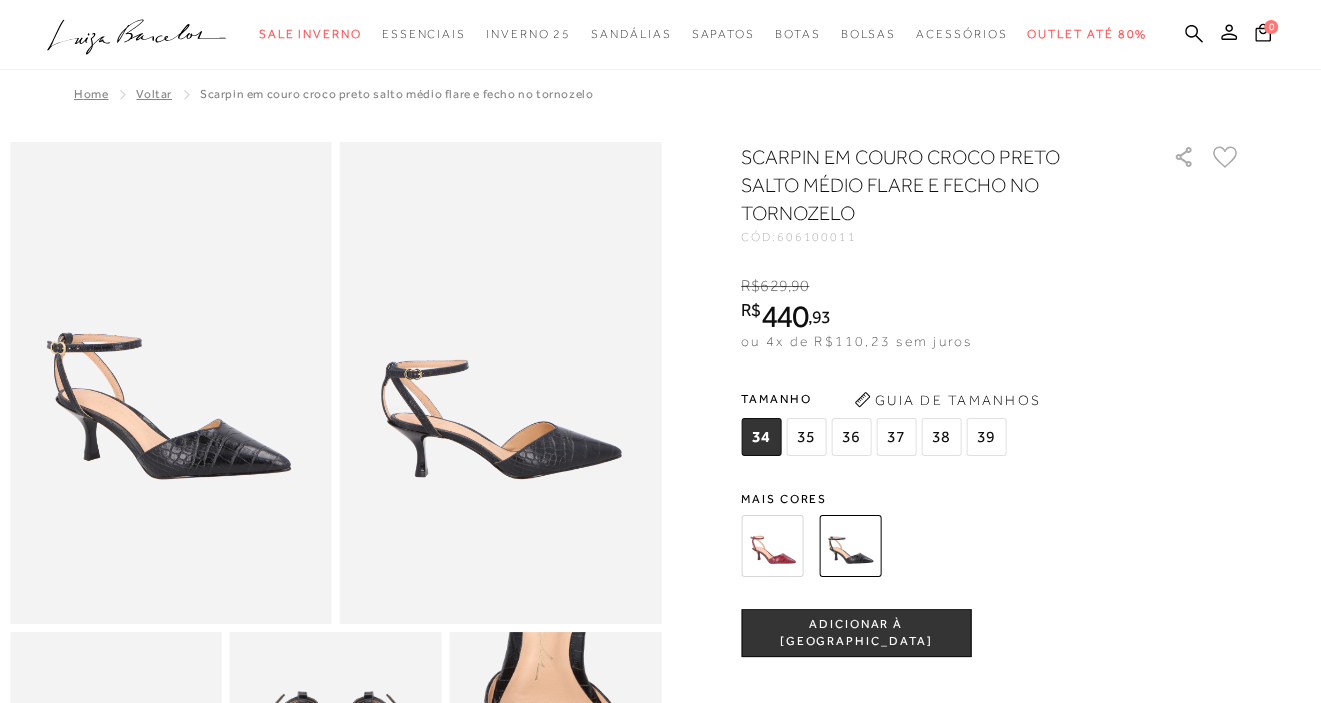 click on "38" at bounding box center [941, 437] 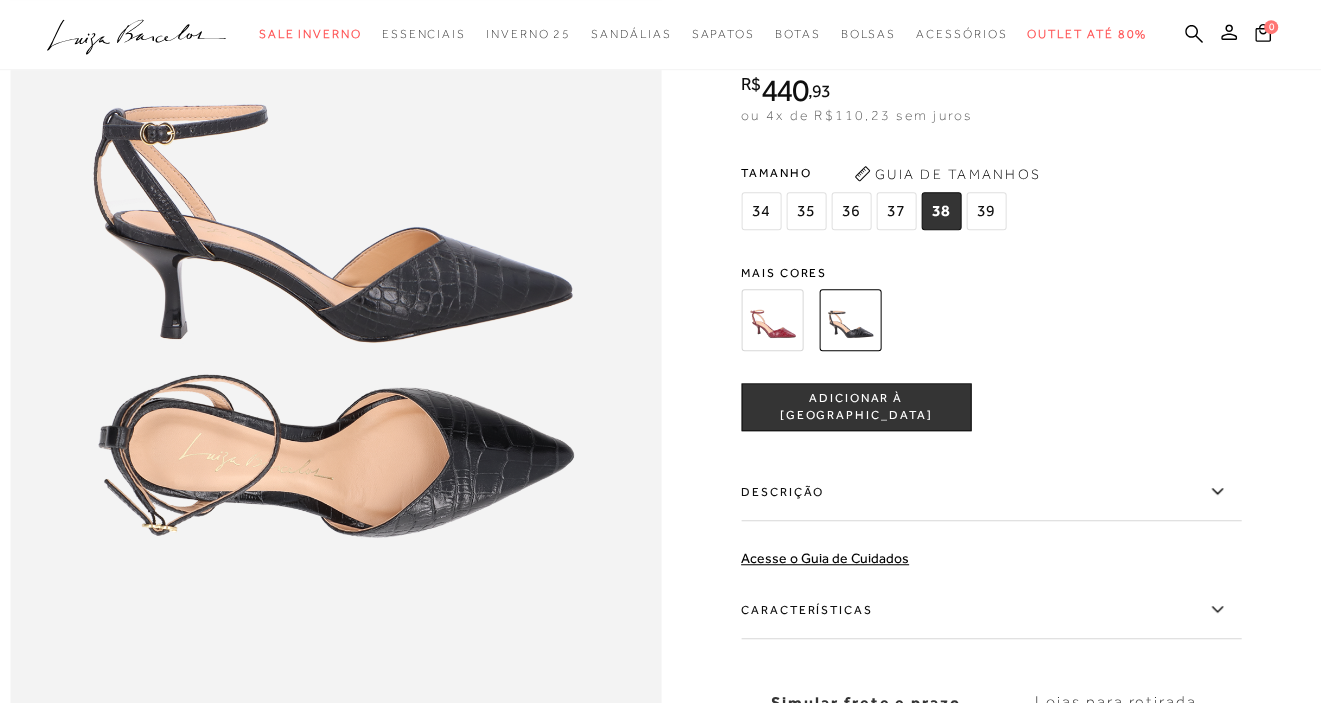 scroll, scrollTop: 1103, scrollLeft: 0, axis: vertical 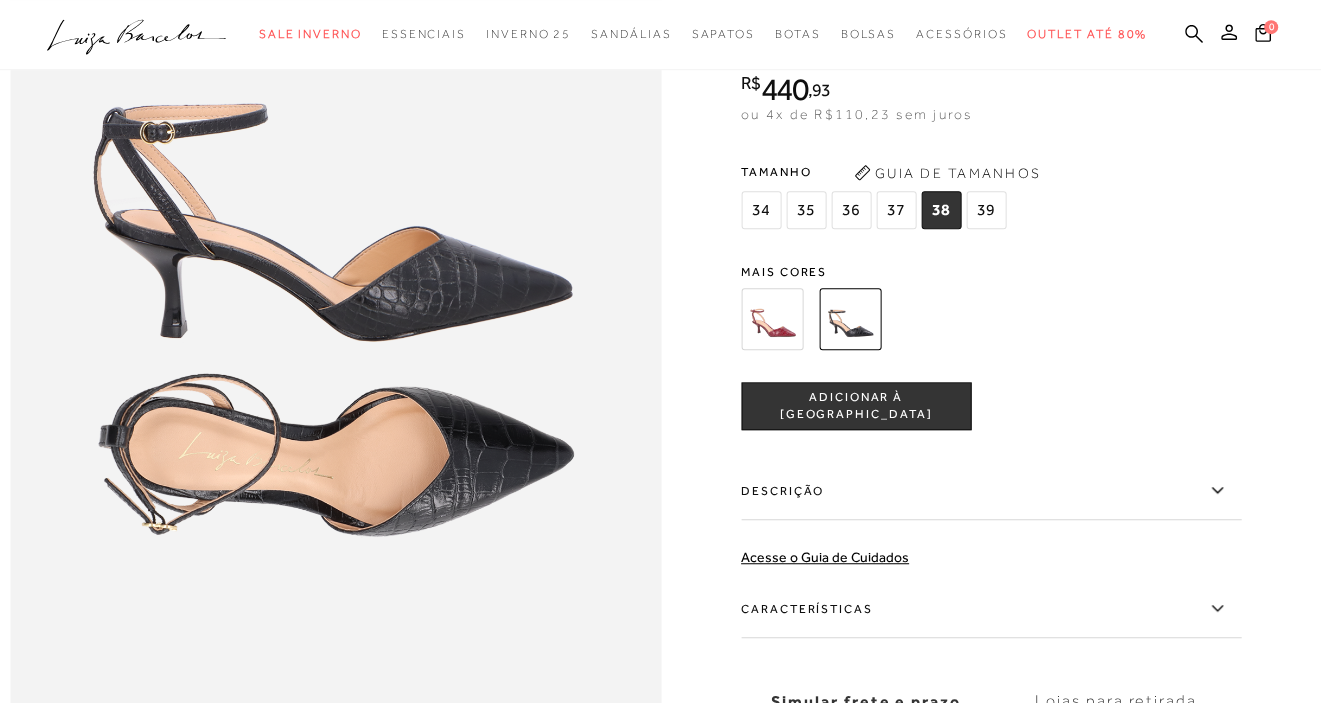click on "Características" at bounding box center (991, 609) 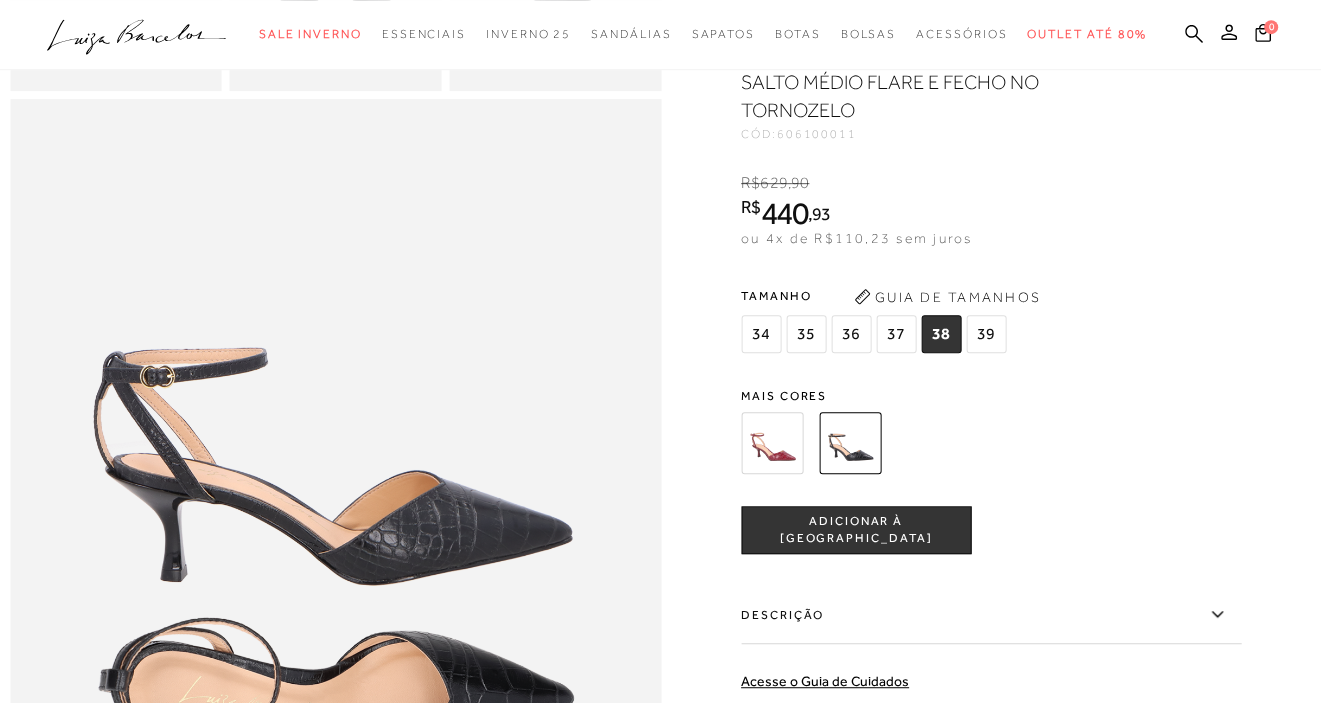 scroll, scrollTop: 856, scrollLeft: 0, axis: vertical 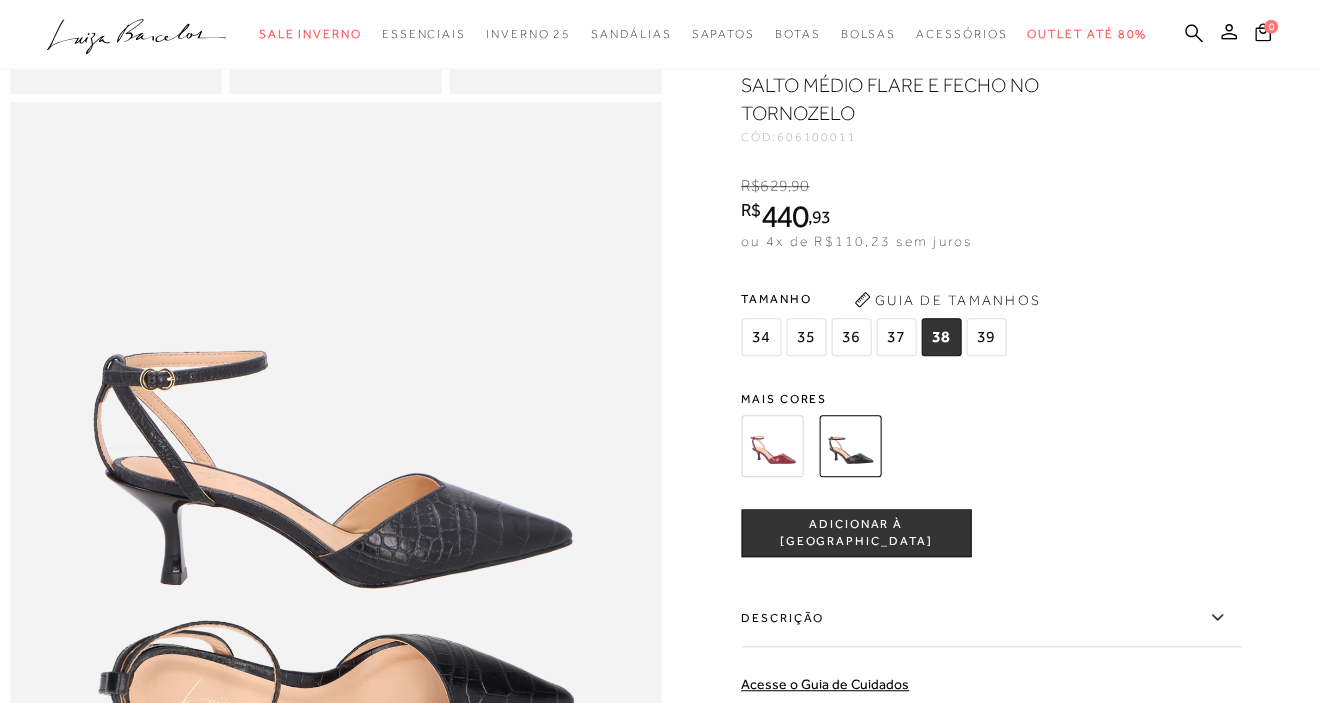 click at bounding box center (772, 446) 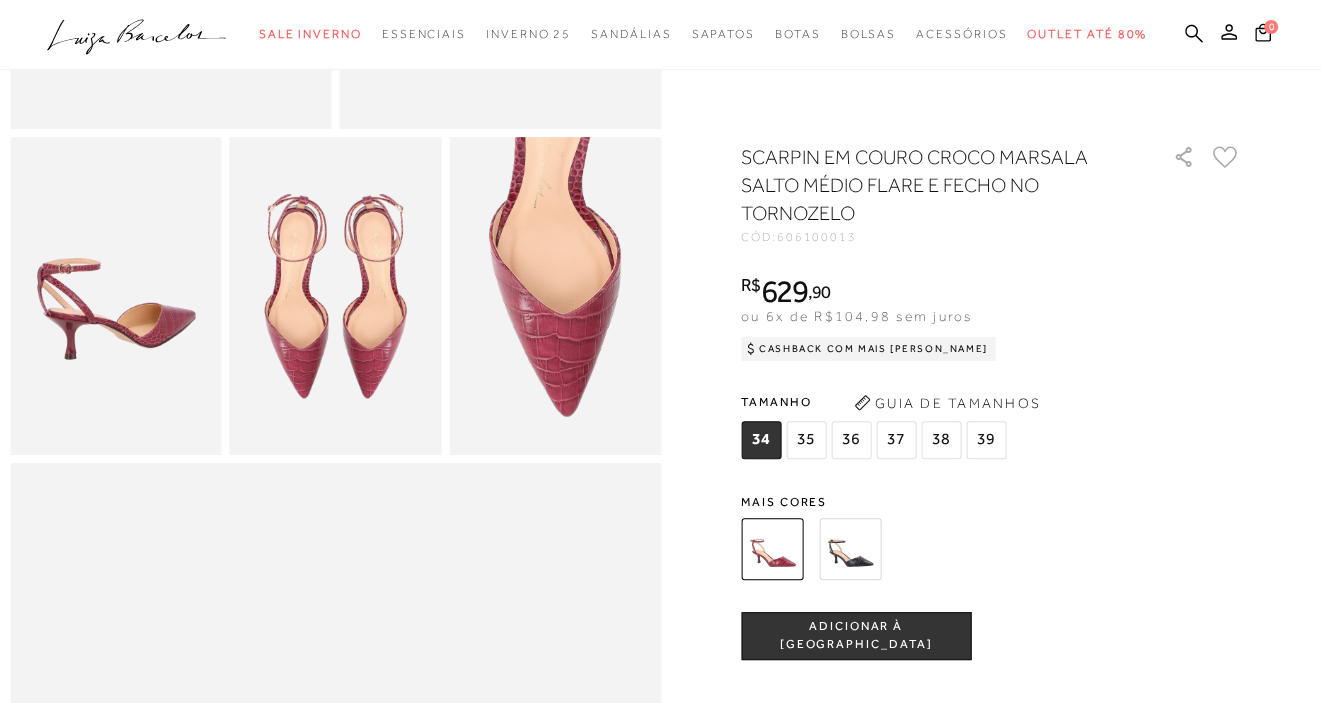 scroll, scrollTop: 497, scrollLeft: 0, axis: vertical 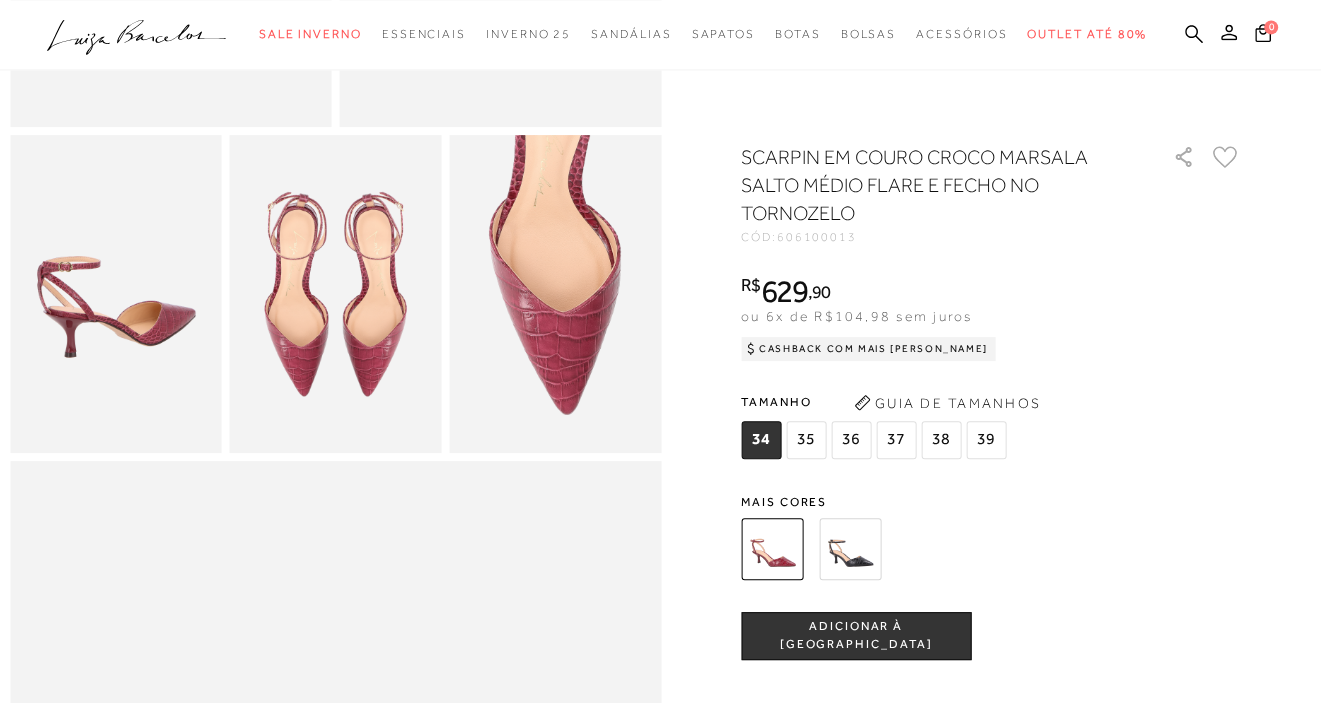 click at bounding box center (850, 549) 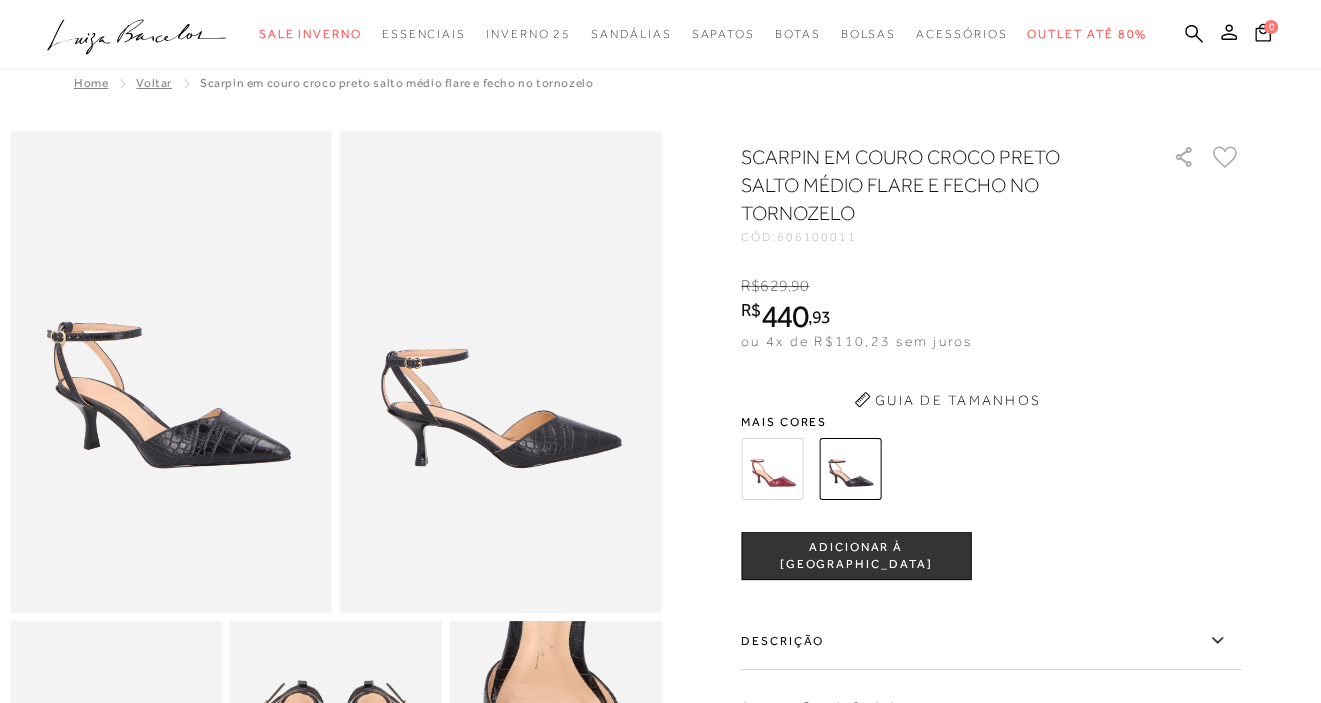 scroll, scrollTop: 0, scrollLeft: 0, axis: both 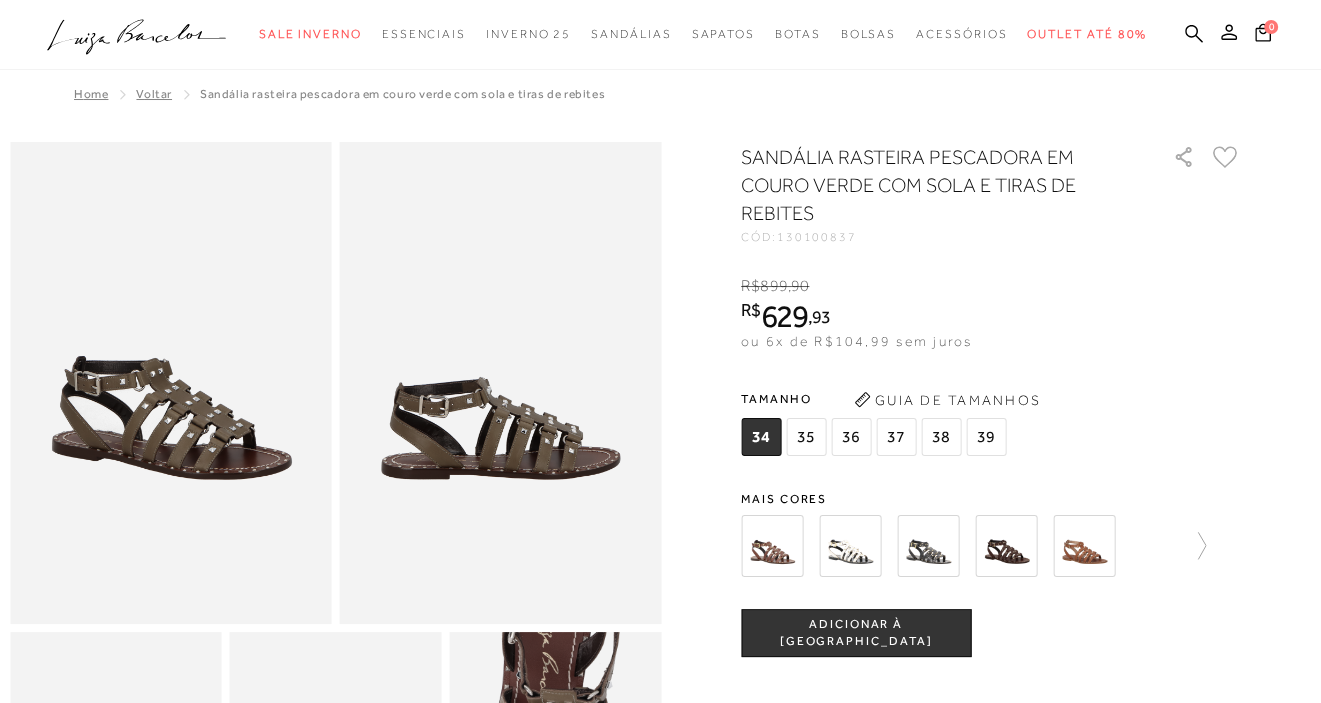 drag, startPoint x: 748, startPoint y: 318, endPoint x: 917, endPoint y: -113, distance: 462.94925 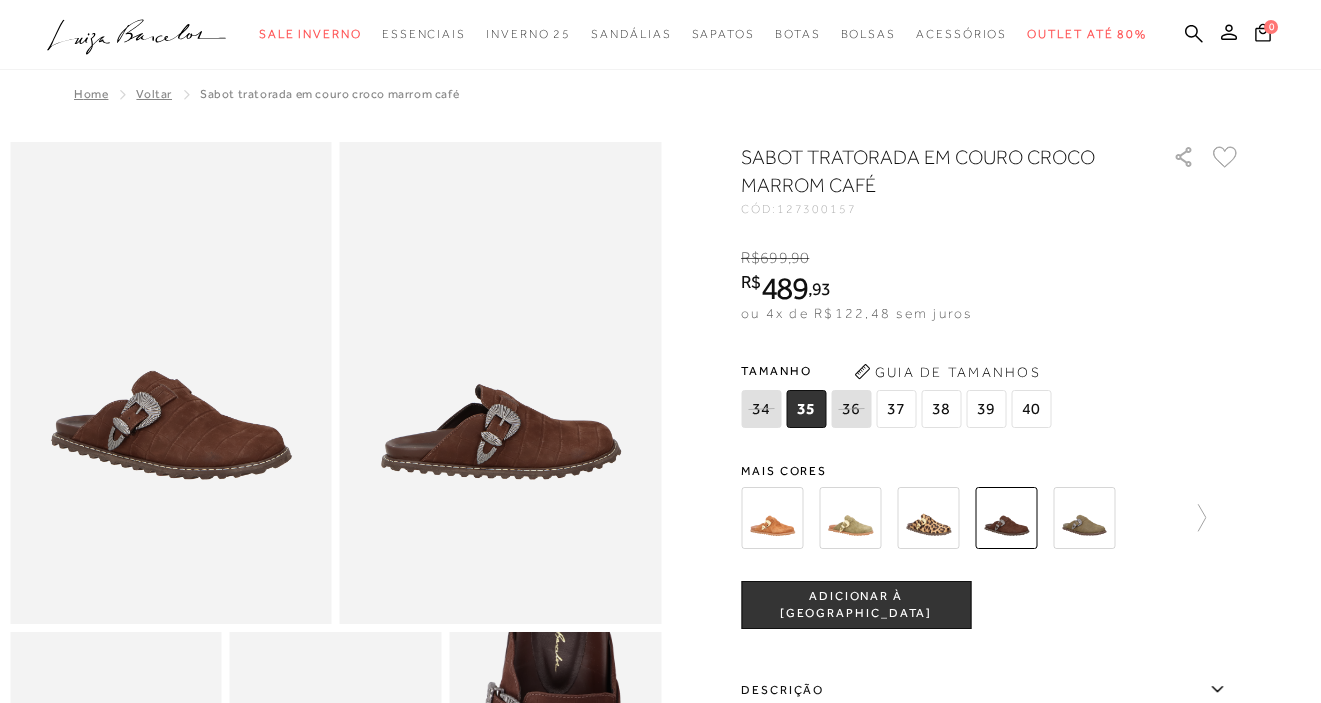 scroll, scrollTop: 0, scrollLeft: 0, axis: both 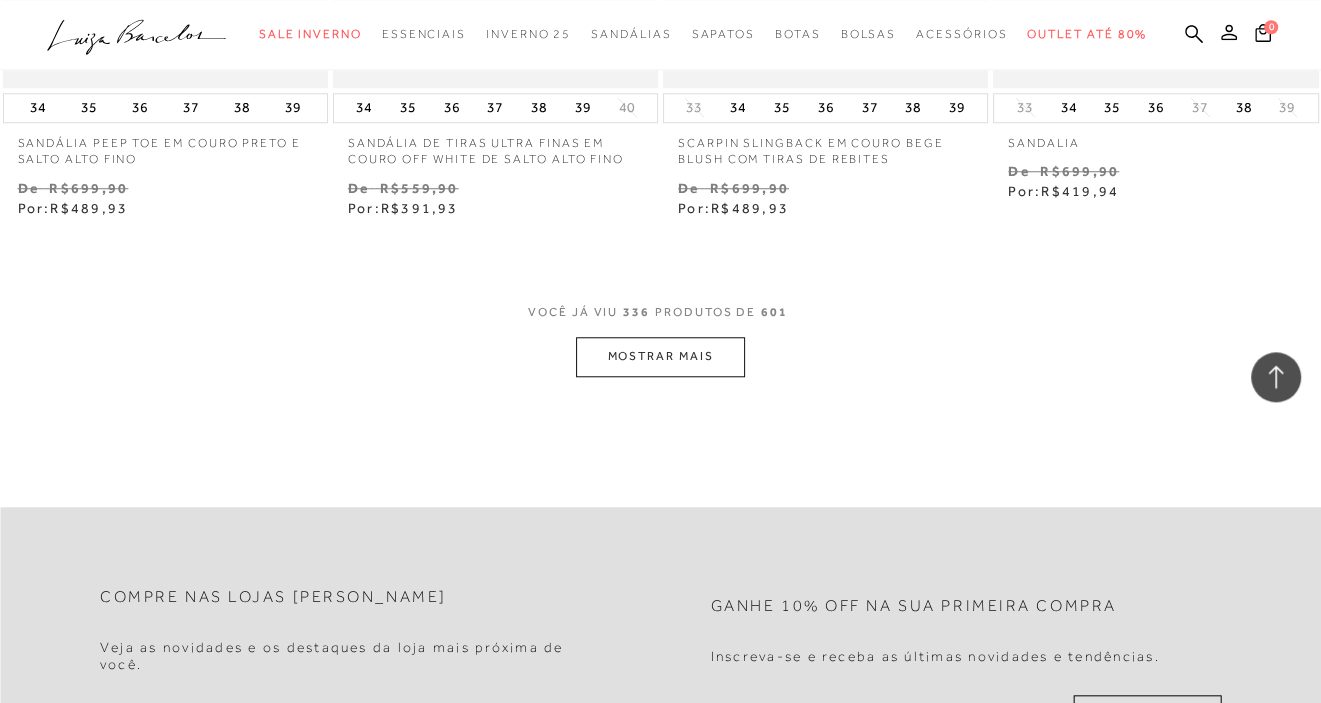 click on "MOSTRAR MAIS" at bounding box center [660, 356] 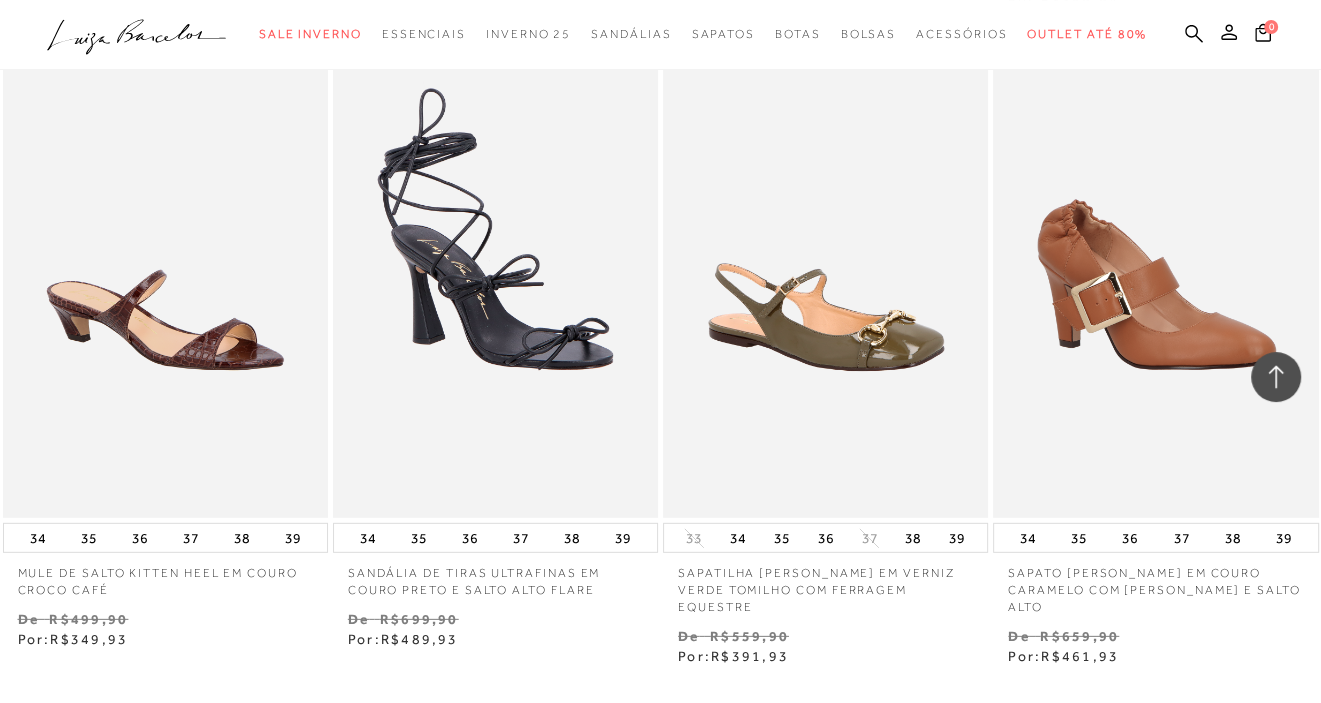 scroll, scrollTop: 57793, scrollLeft: 0, axis: vertical 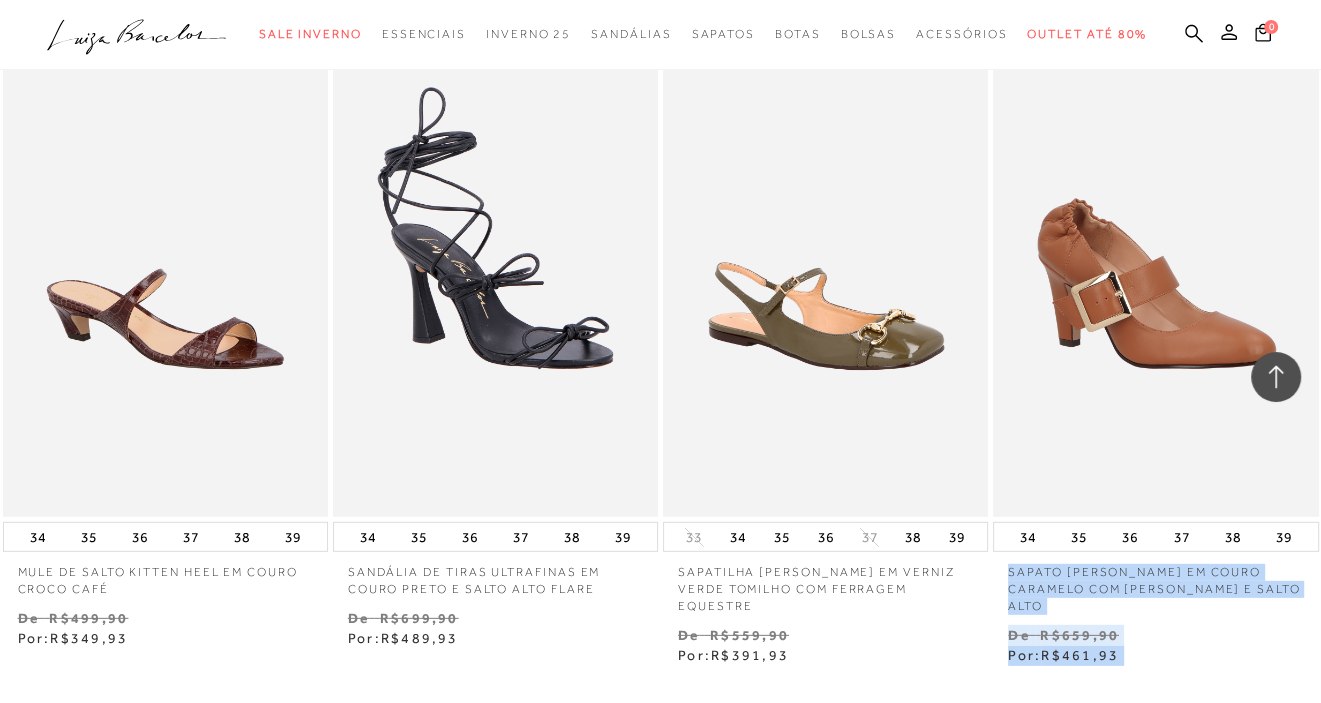 drag, startPoint x: 751, startPoint y: 513, endPoint x: 646, endPoint y: 666, distance: 185.56401 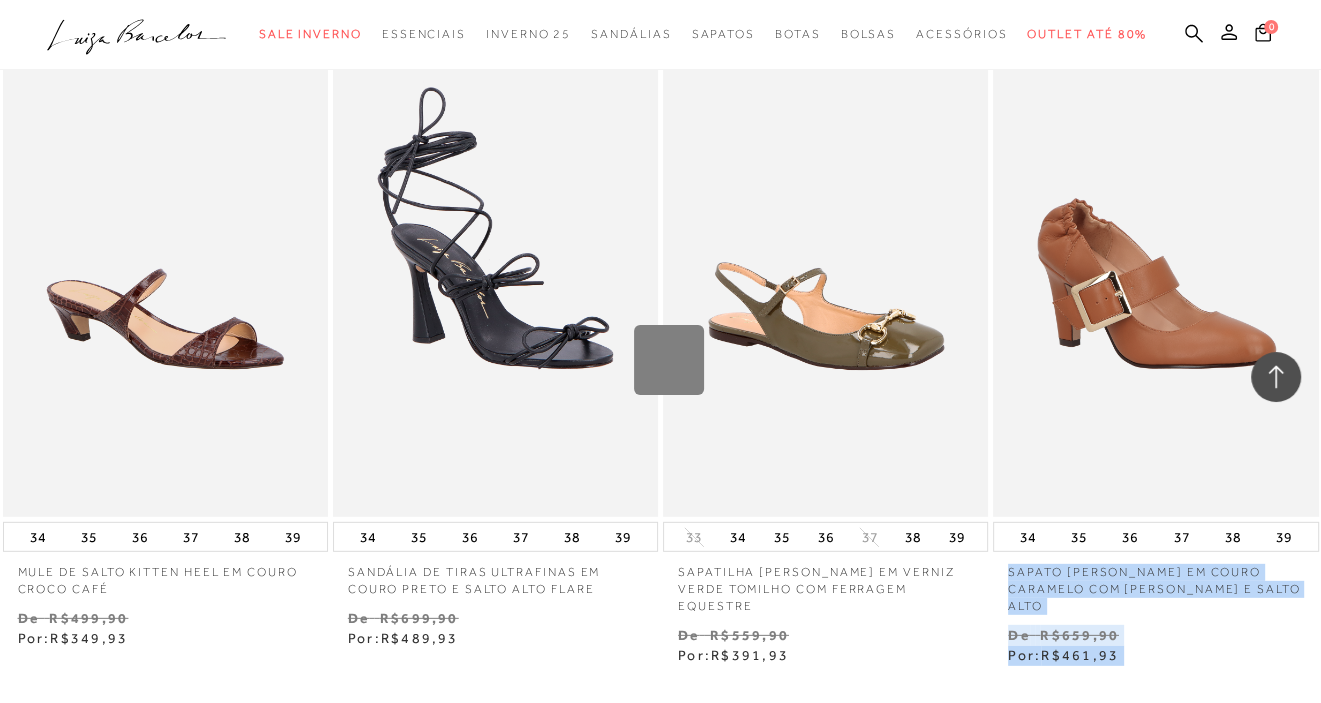 click on "A página Coleção é mostrada na exibição em grade
[PERSON_NAME] TRATORADA EM COURO ANIMAL PRINT GUEPARDO
40% OFF 34" at bounding box center [660, -28494] 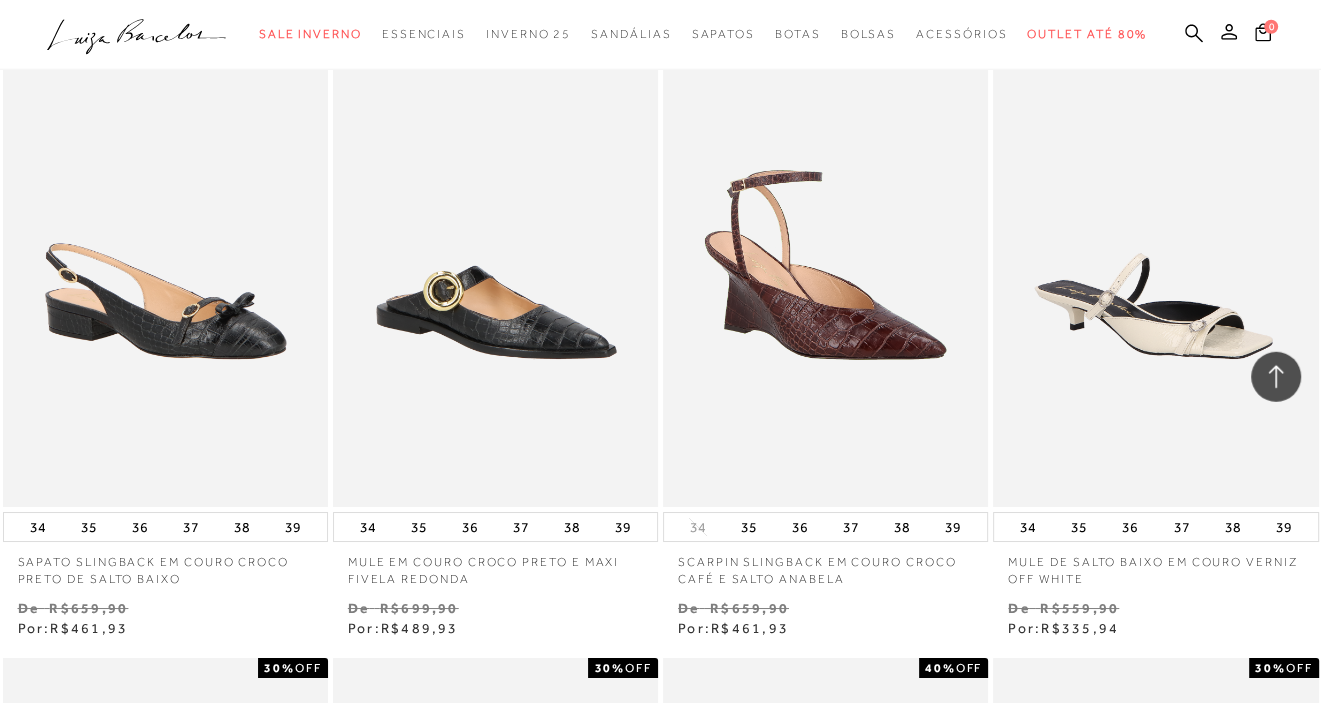 scroll, scrollTop: 59113, scrollLeft: 0, axis: vertical 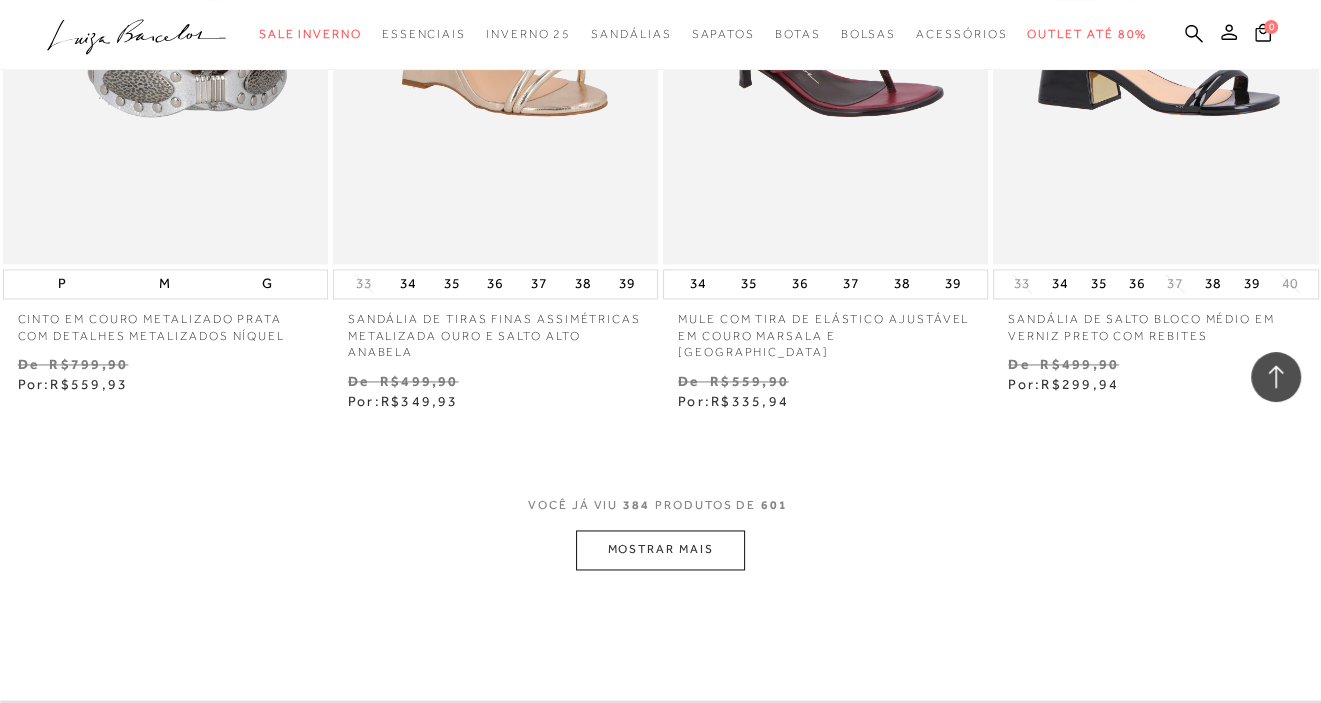 click on "MOSTRAR MAIS" at bounding box center [660, 549] 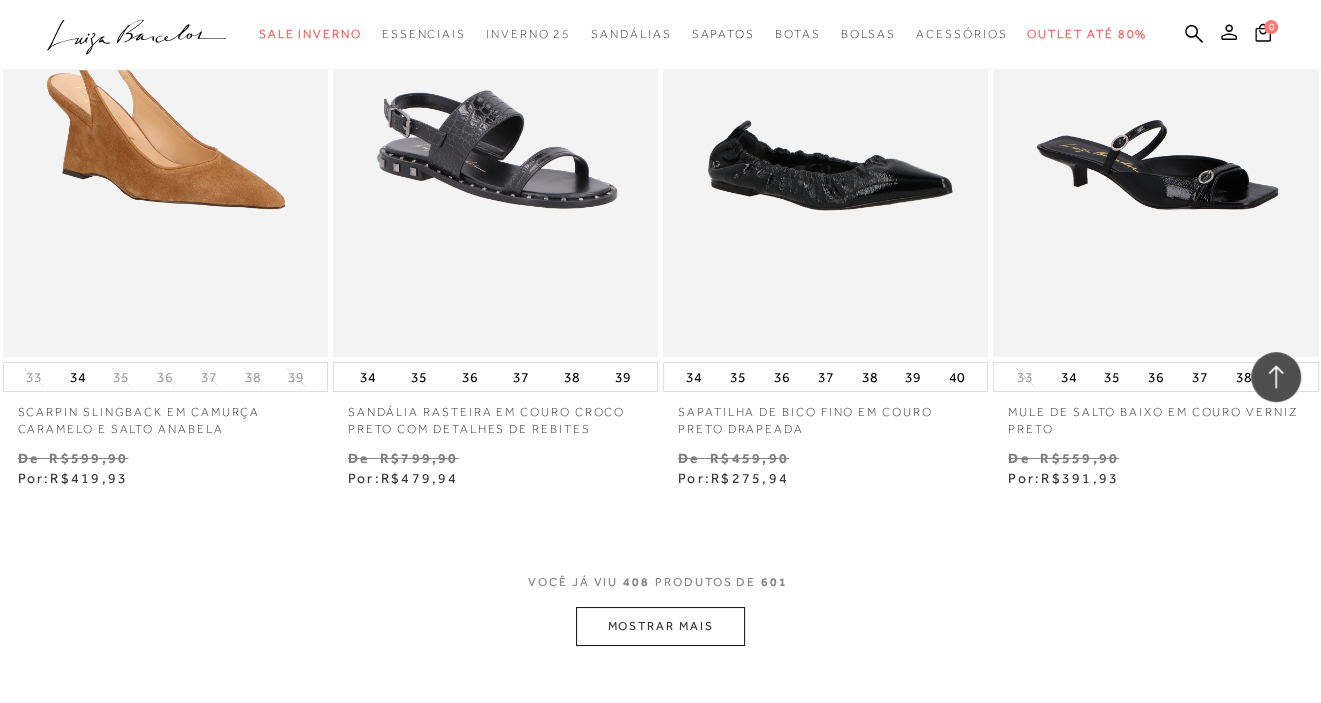 scroll, scrollTop: 65753, scrollLeft: 0, axis: vertical 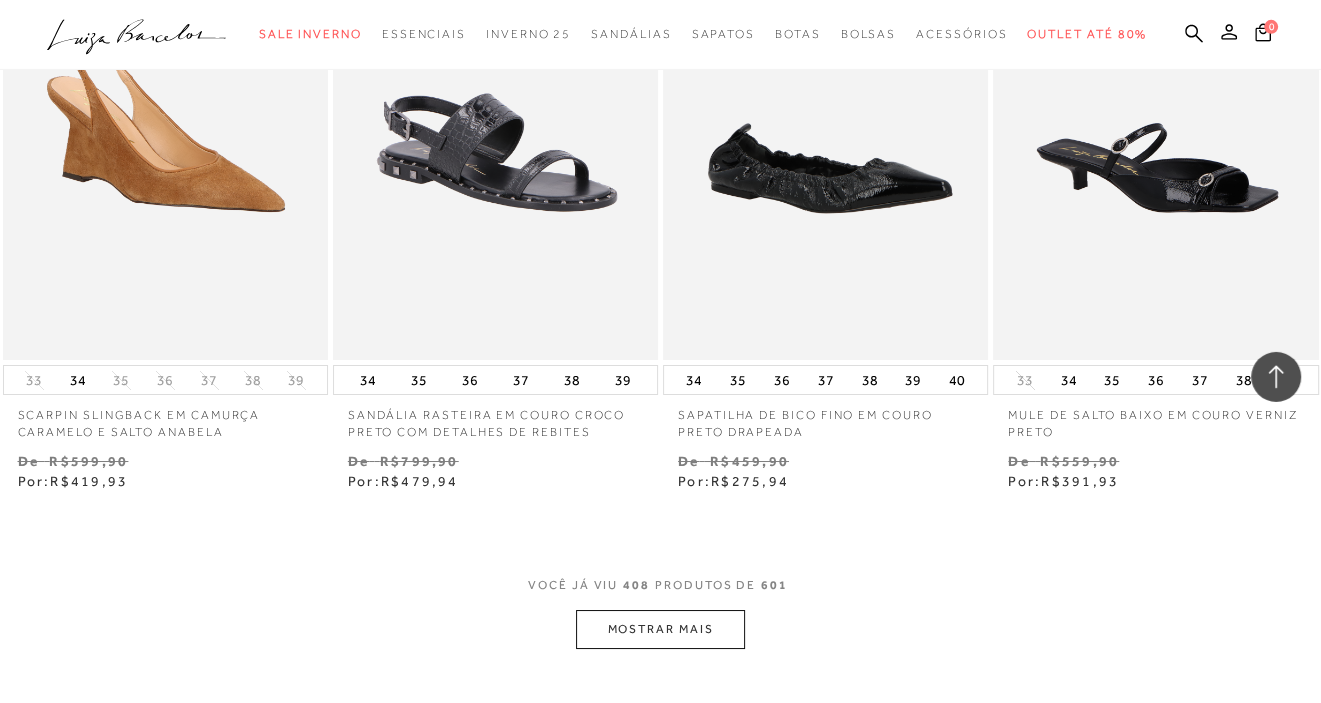 click on "MOSTRAR MAIS" at bounding box center [660, 629] 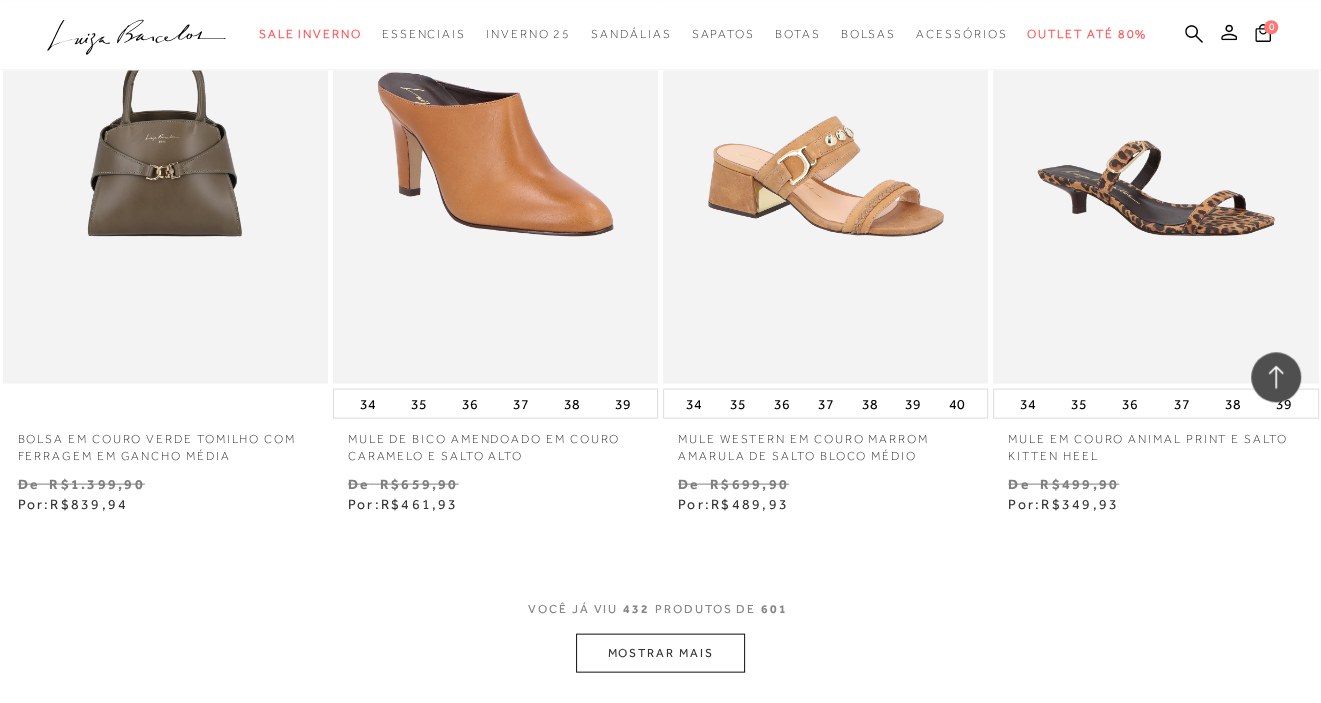 scroll, scrollTop: 69633, scrollLeft: 0, axis: vertical 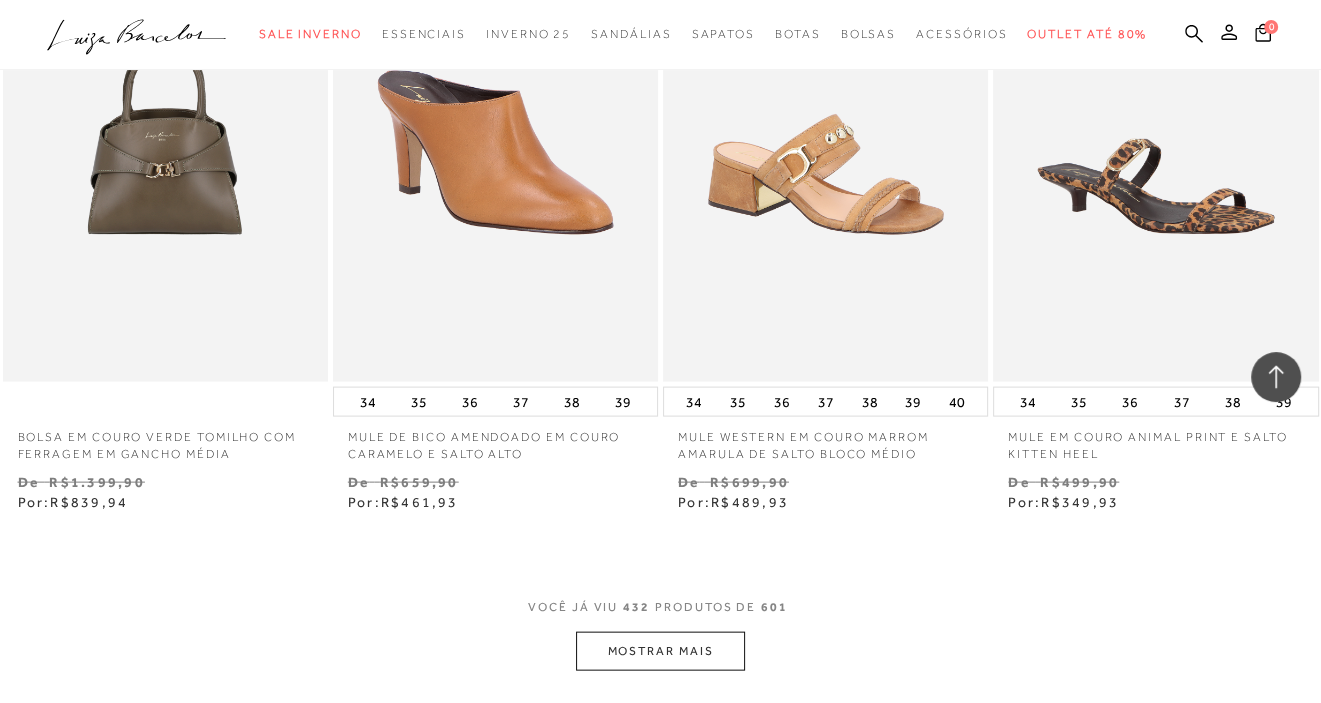 click on "MOSTRAR MAIS" at bounding box center [660, 651] 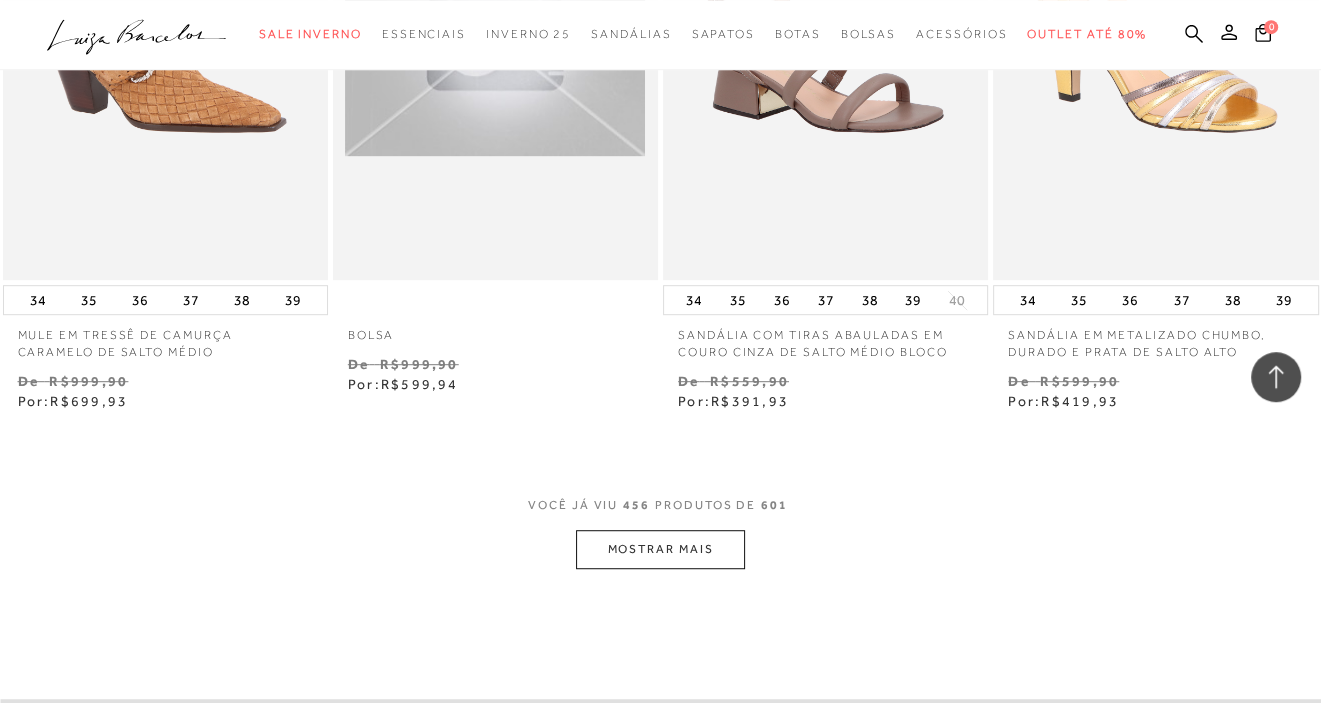scroll, scrollTop: 73570, scrollLeft: 0, axis: vertical 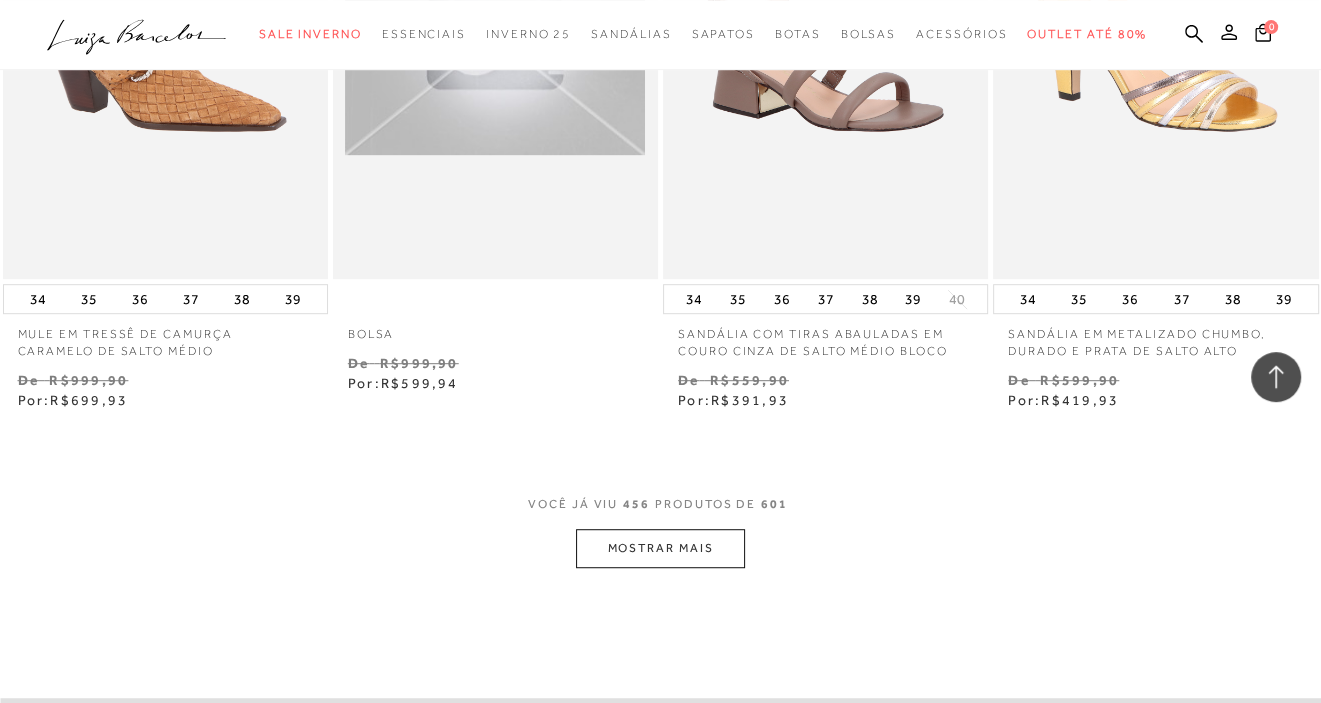 click on "MOSTRAR MAIS" at bounding box center (660, 548) 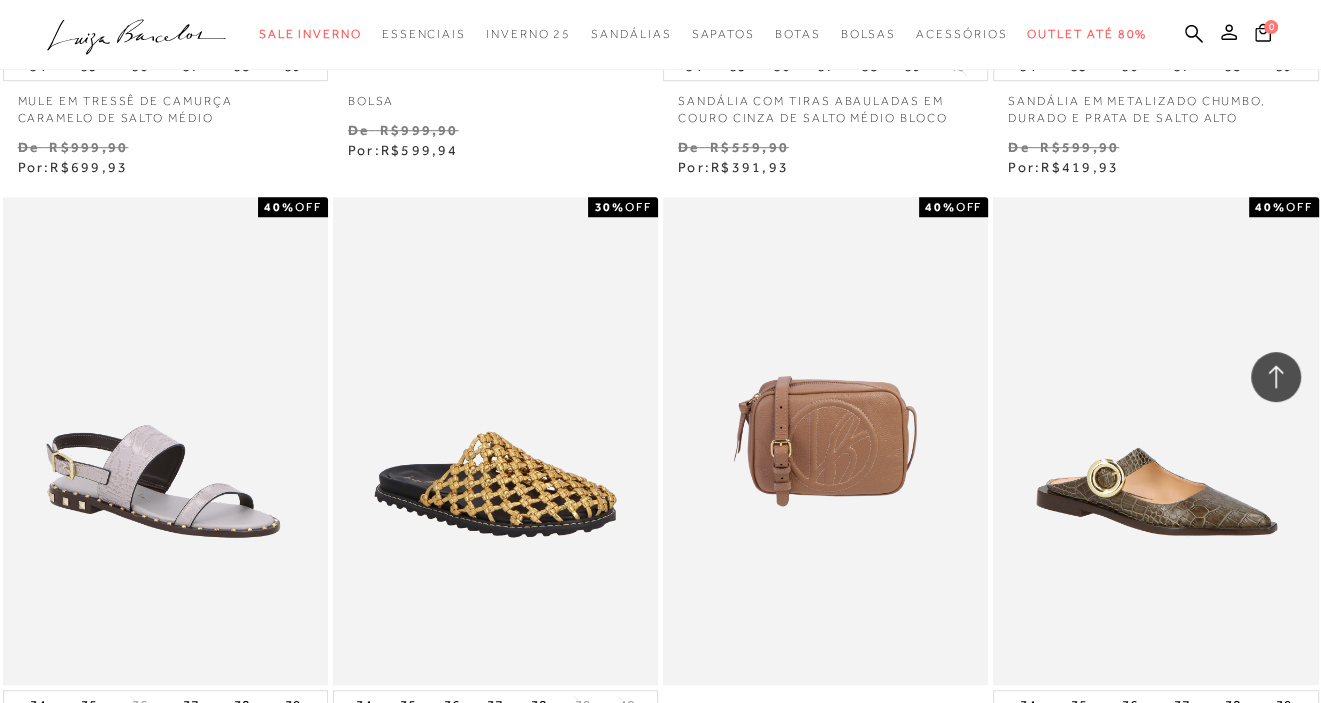 scroll, scrollTop: 73770, scrollLeft: 0, axis: vertical 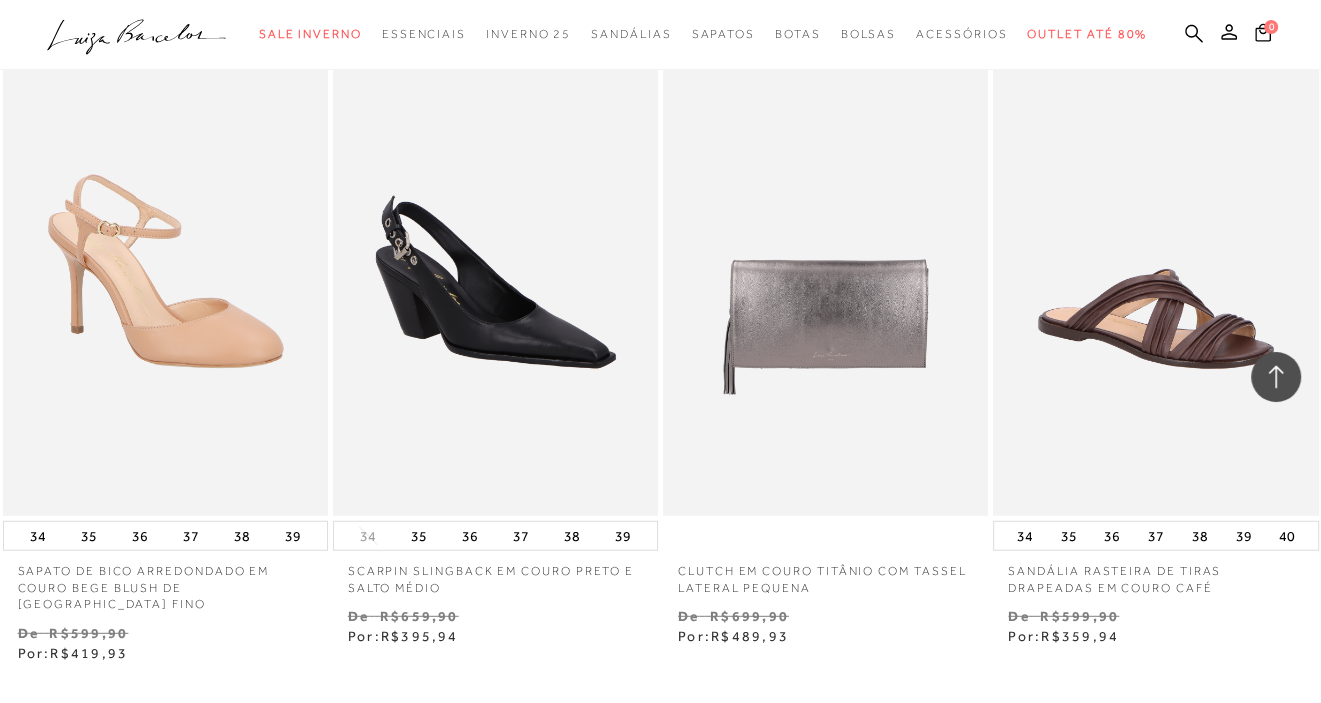 click on "MOSTRAR MAIS" at bounding box center (660, 801) 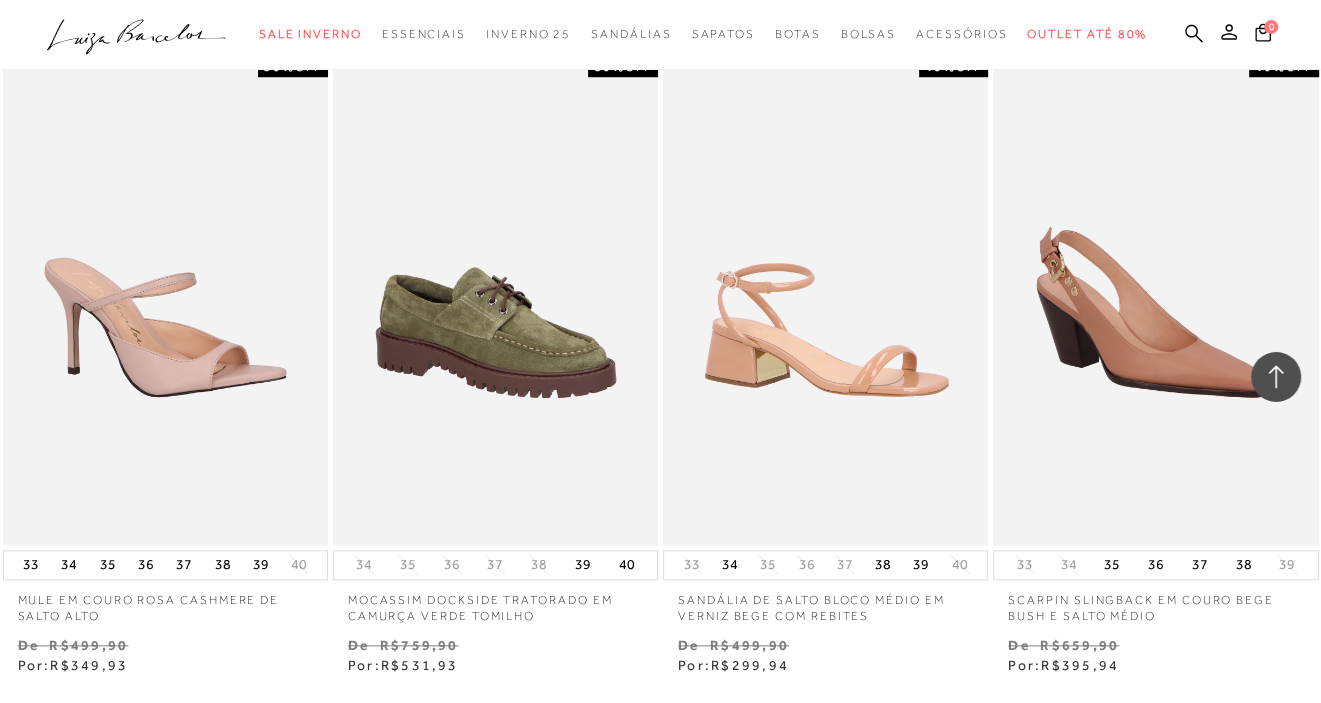 scroll, scrollTop: 81103, scrollLeft: 0, axis: vertical 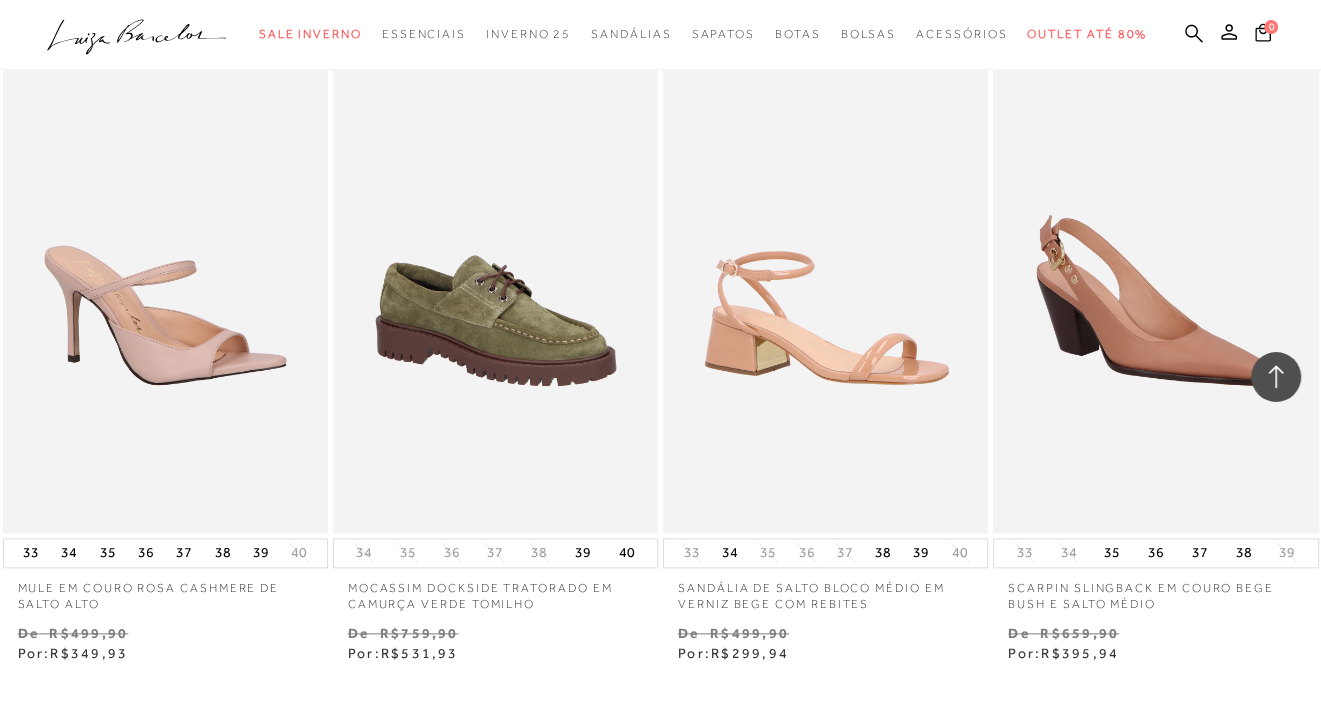 click on "MOSTRAR MAIS" at bounding box center (660, 801) 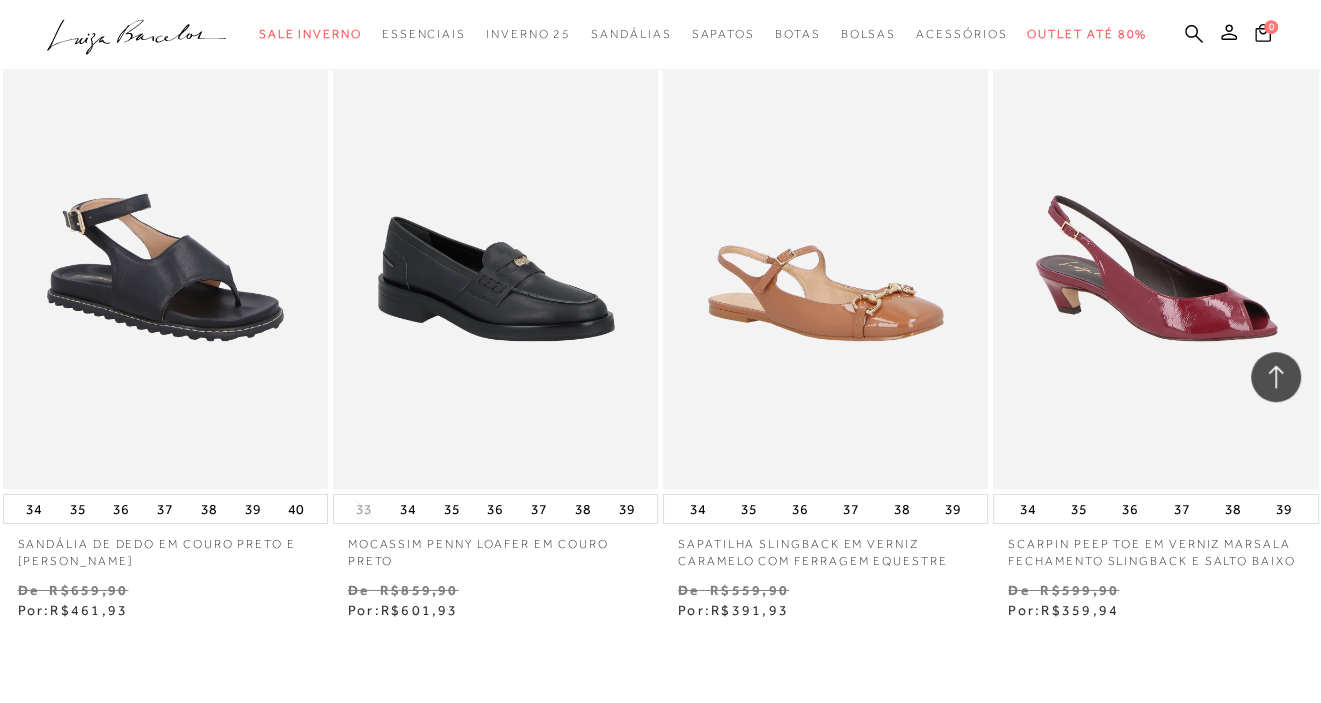 scroll, scrollTop: 85048, scrollLeft: 0, axis: vertical 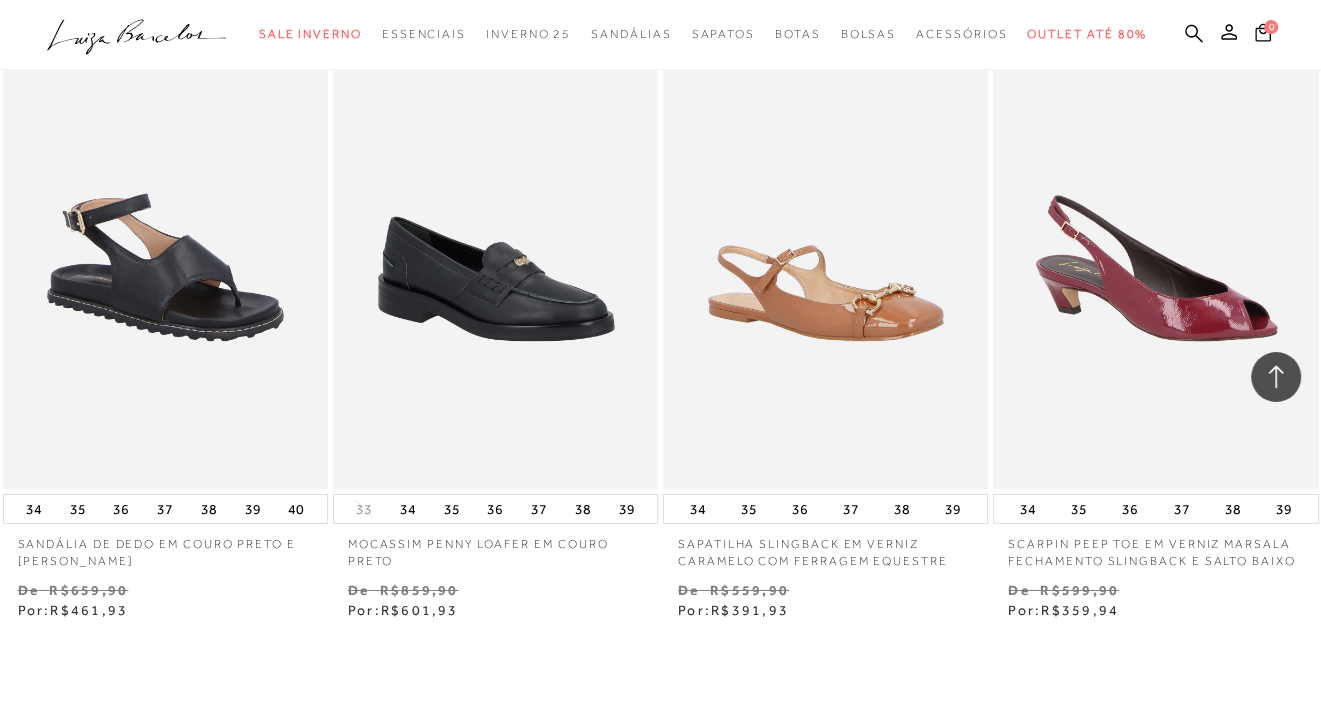 click on "MOSTRAR MAIS" at bounding box center [660, 758] 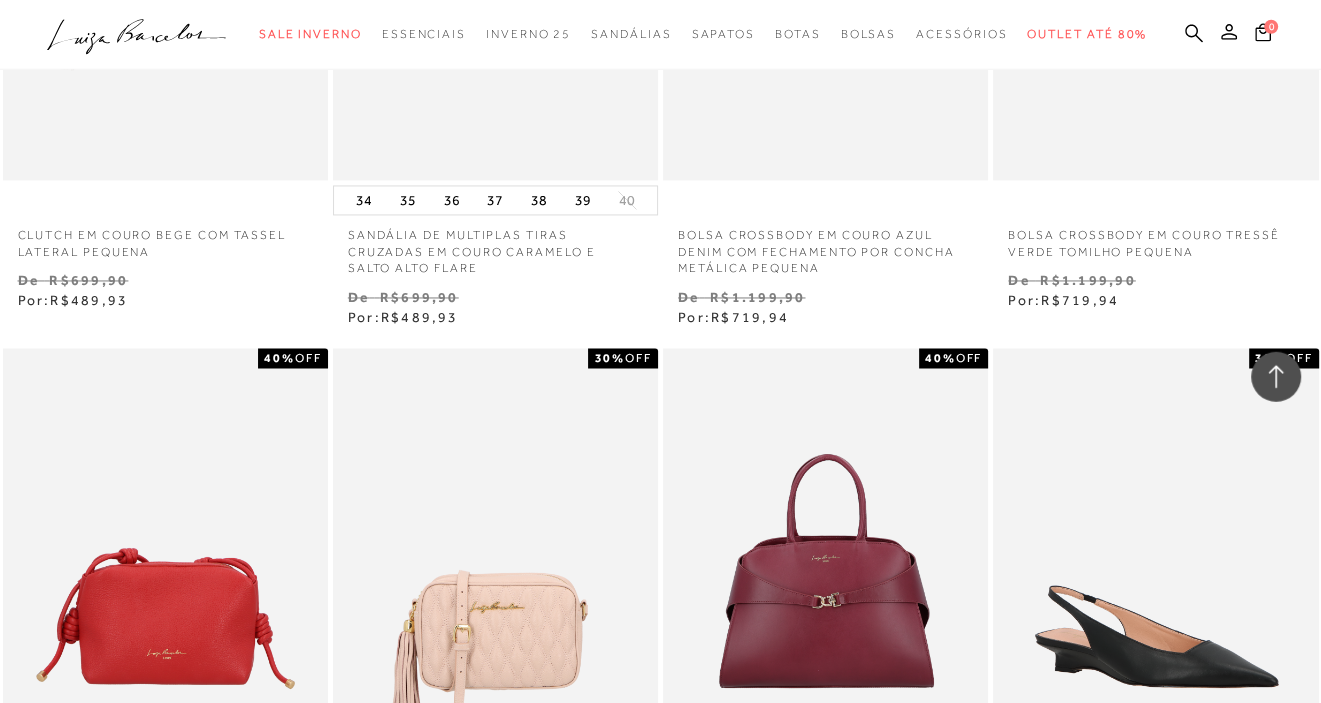 scroll, scrollTop: 88652, scrollLeft: 0, axis: vertical 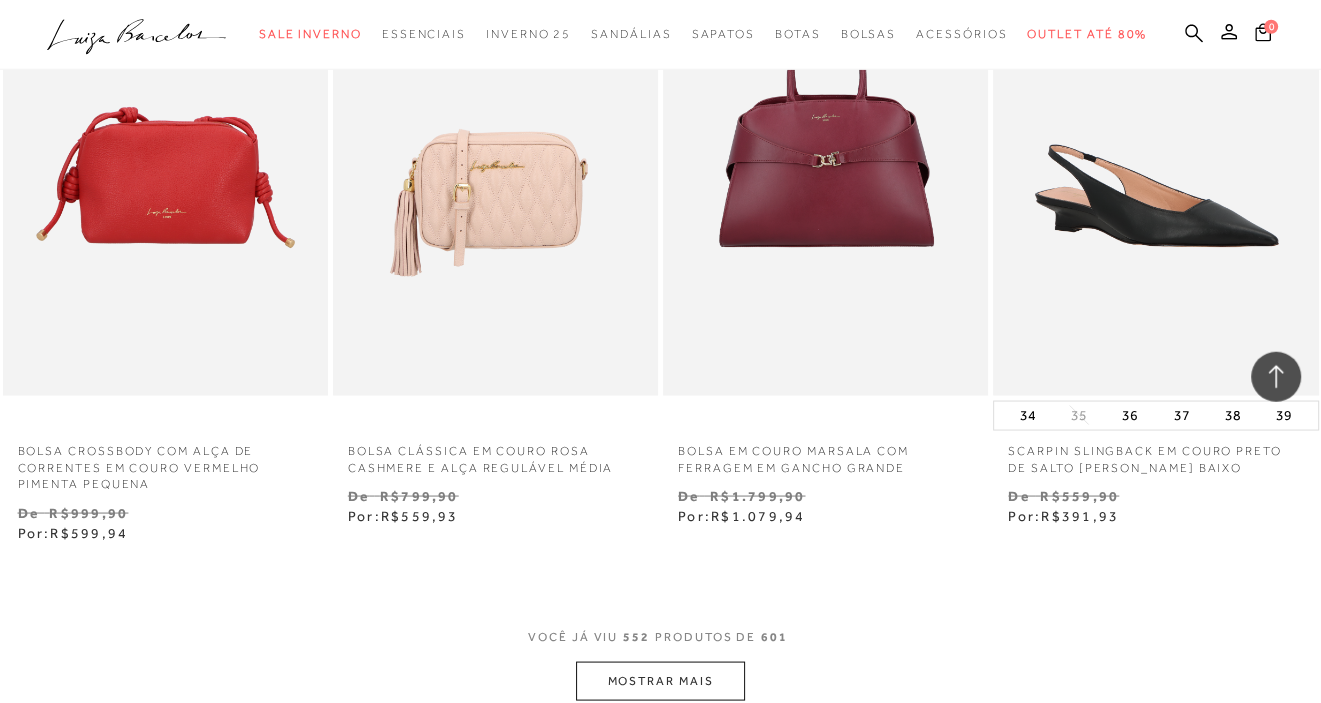 click on "MOSTRAR MAIS" at bounding box center [660, 681] 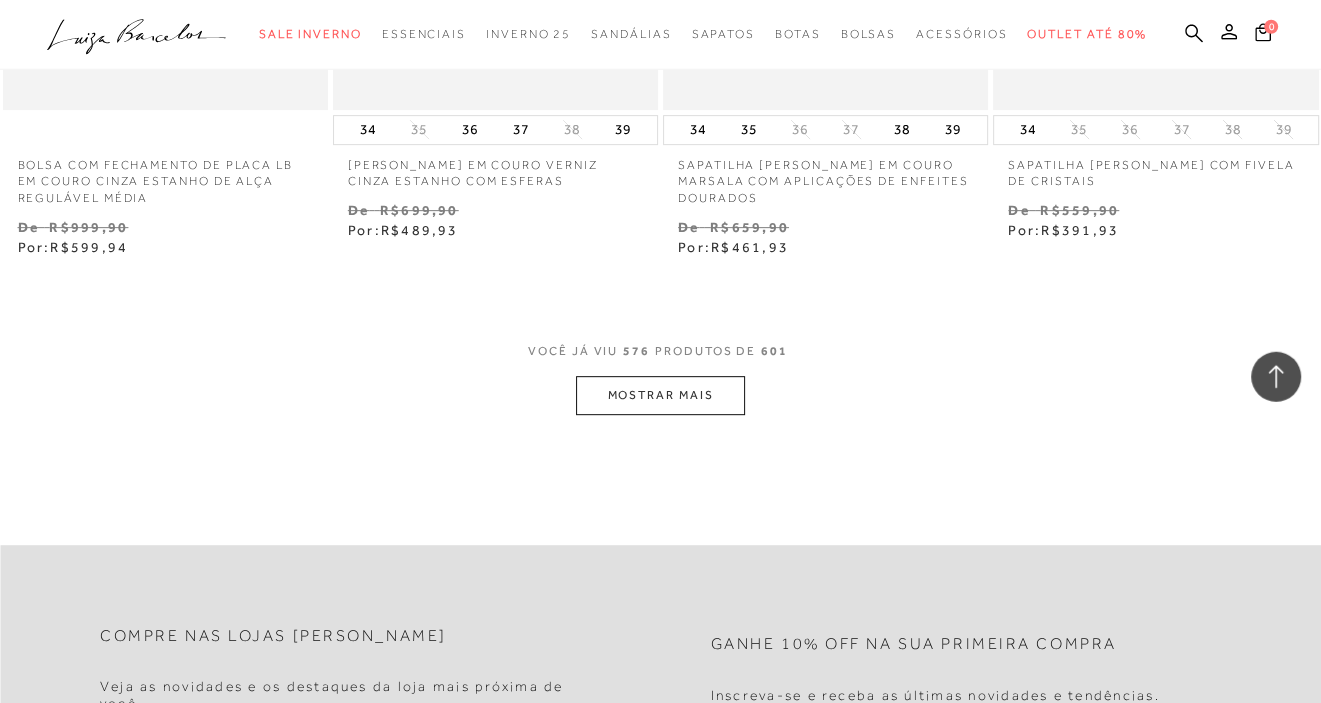 scroll, scrollTop: 93306, scrollLeft: 0, axis: vertical 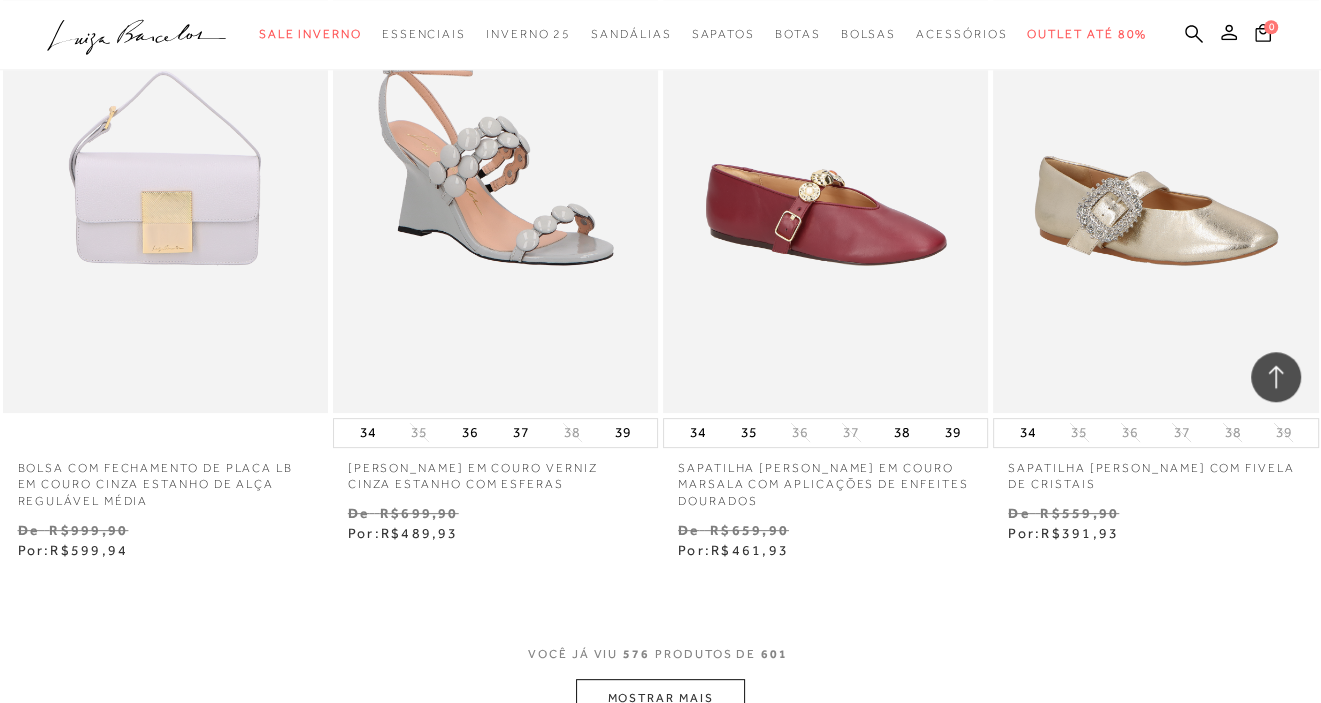 click on "categoryHeader
.a{fill-rule:evenodd;}
Sale Inverno
Modelo Sapatos" 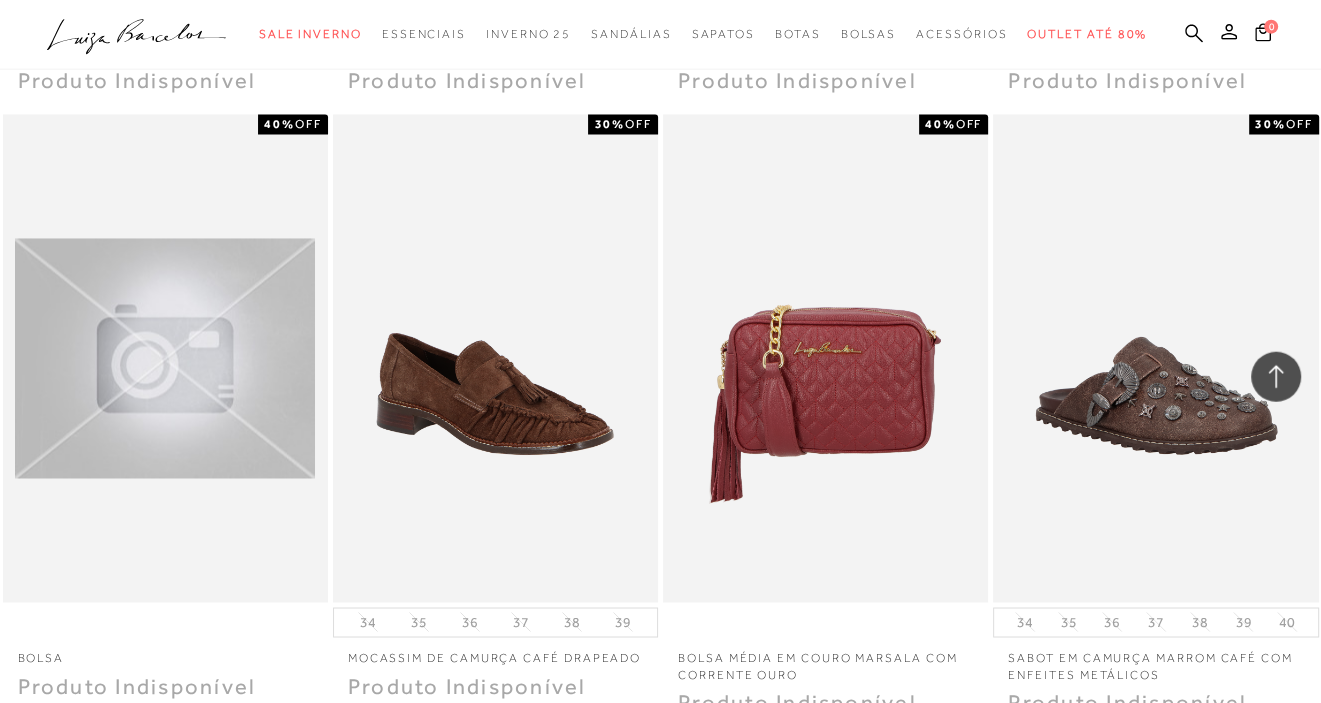 scroll, scrollTop: 95261, scrollLeft: 0, axis: vertical 